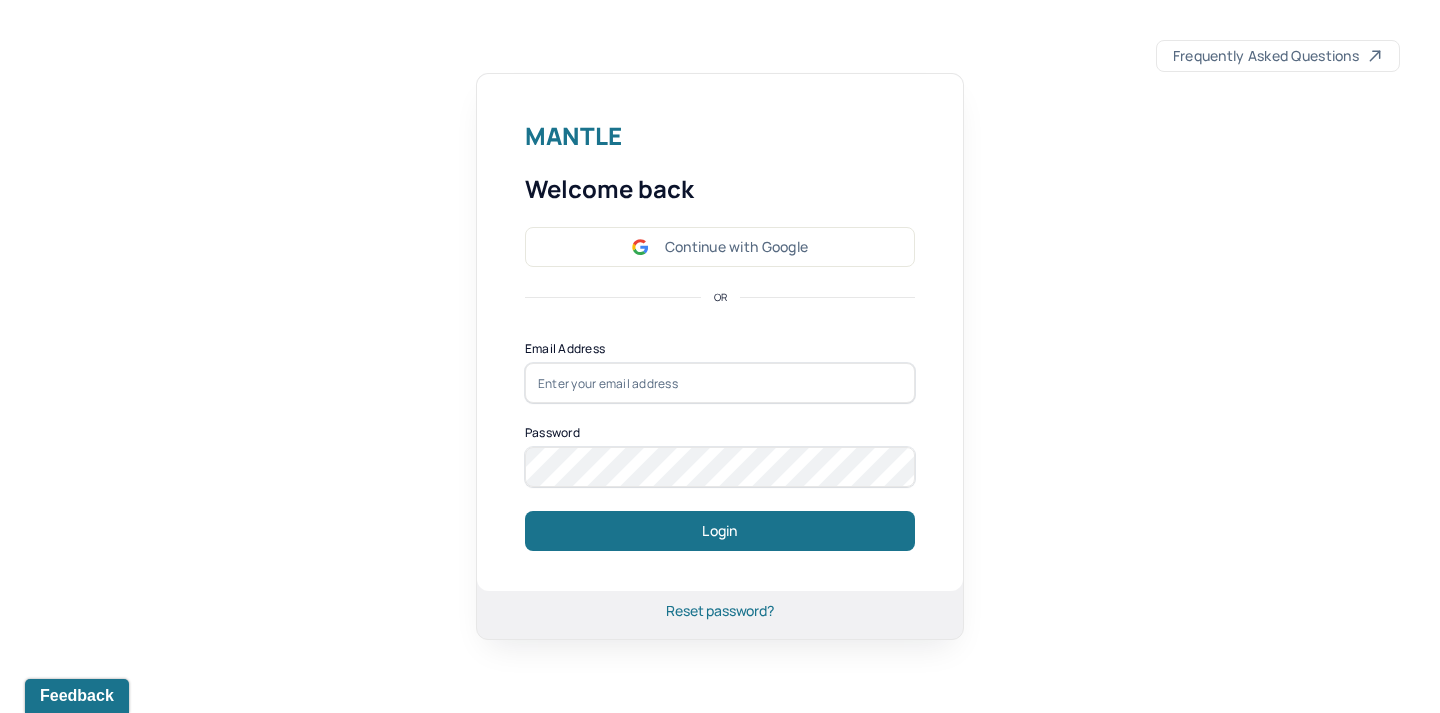 scroll, scrollTop: 0, scrollLeft: 0, axis: both 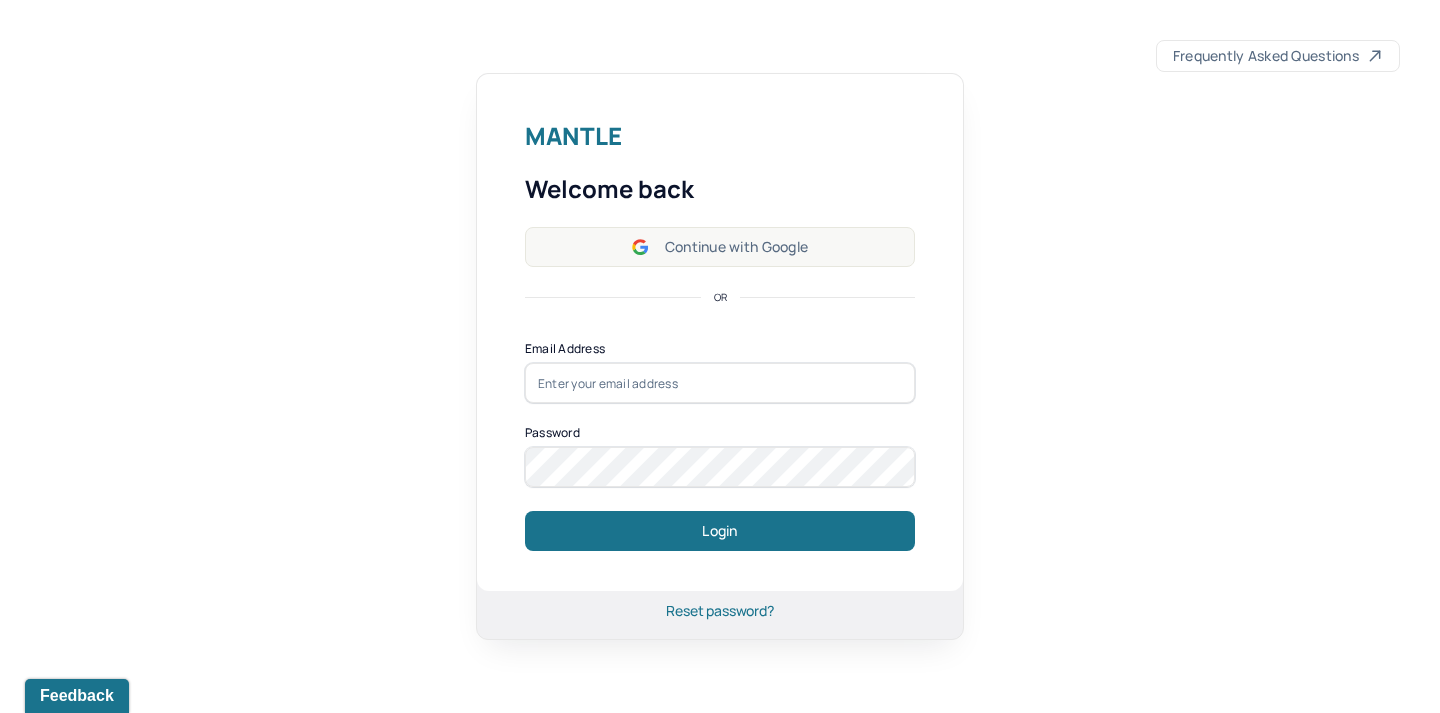 click on "Continue with Google" at bounding box center (720, 247) 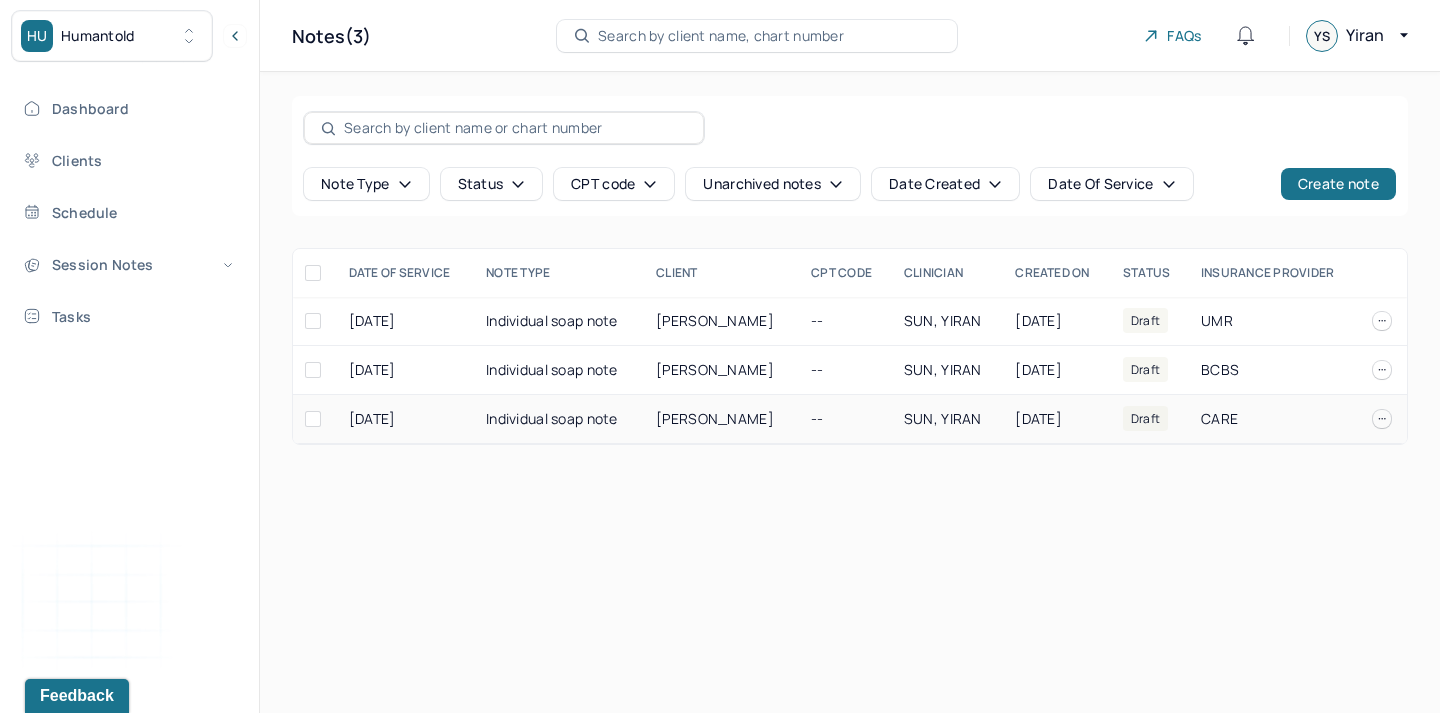 click on "[PERSON_NAME]" at bounding box center (715, 418) 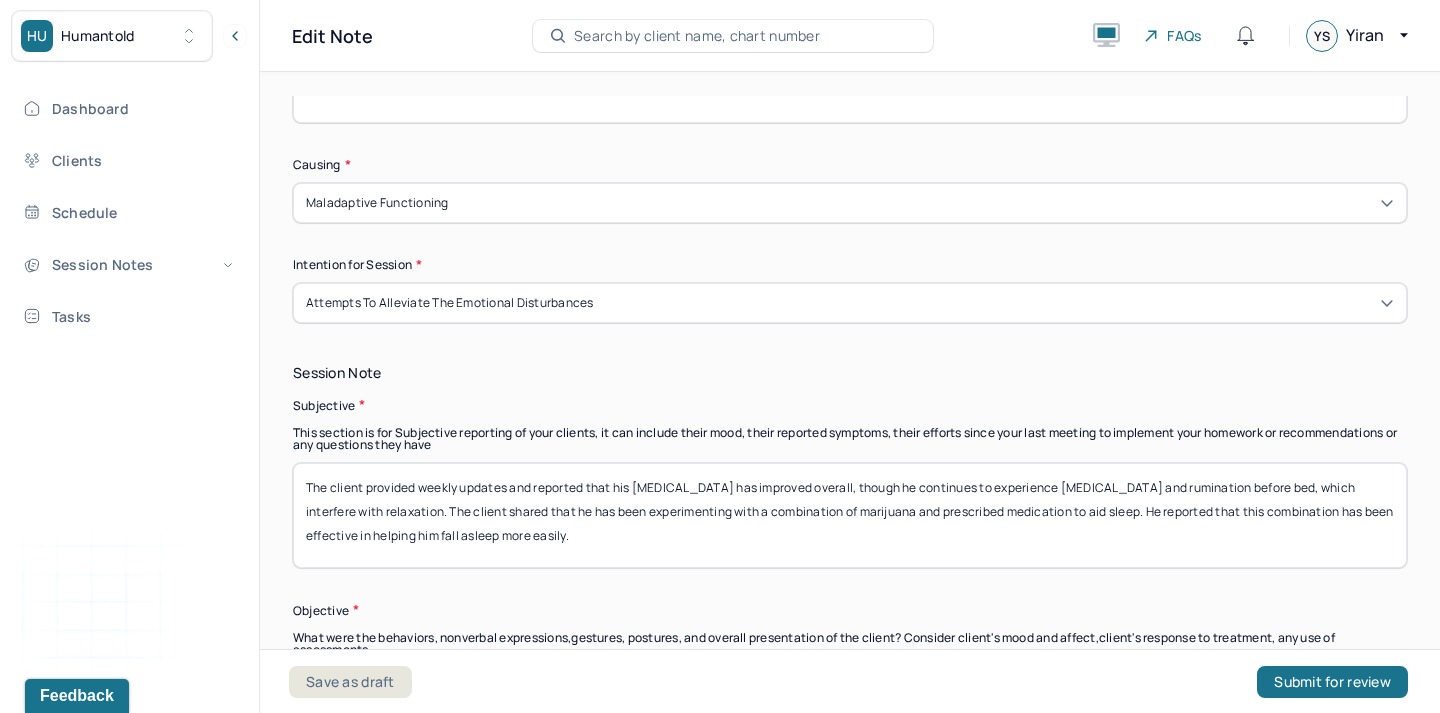 scroll, scrollTop: 1158, scrollLeft: 0, axis: vertical 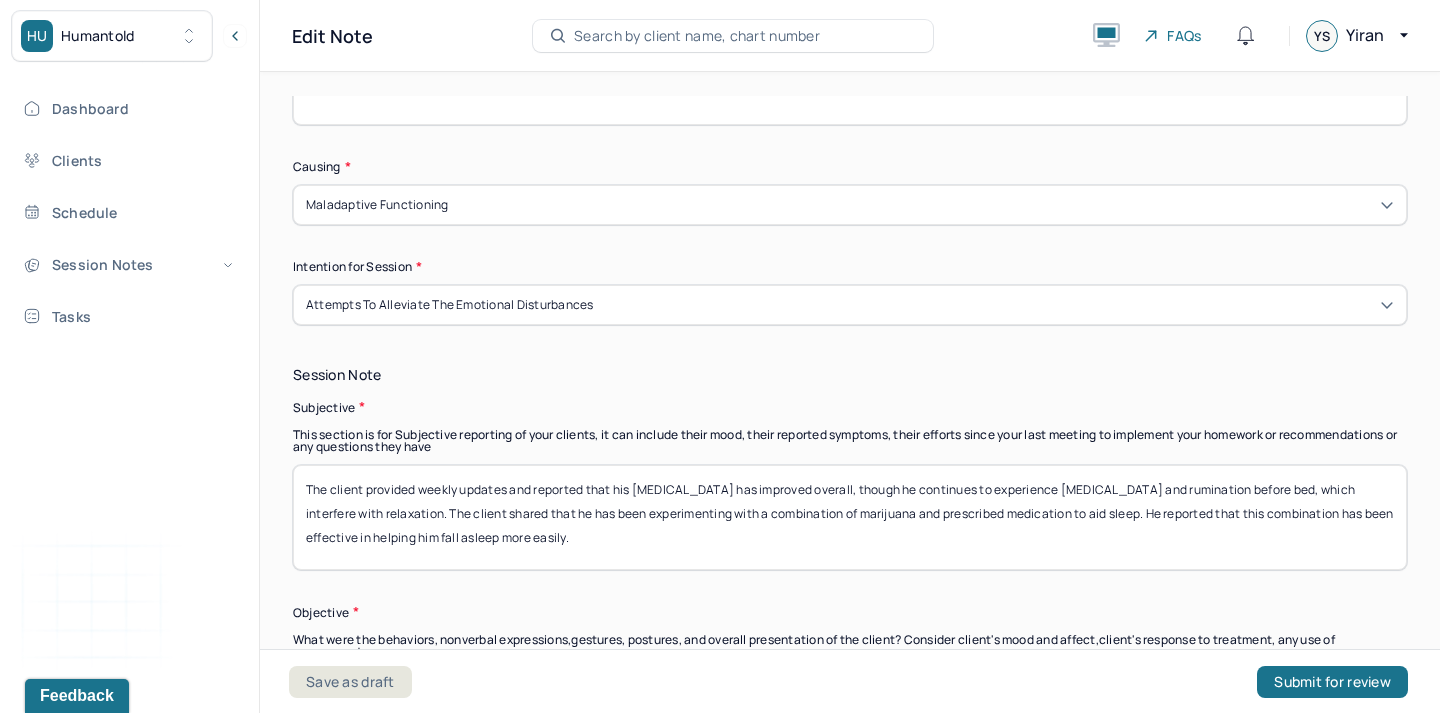 drag, startPoint x: 546, startPoint y: 538, endPoint x: 363, endPoint y: 480, distance: 191.97136 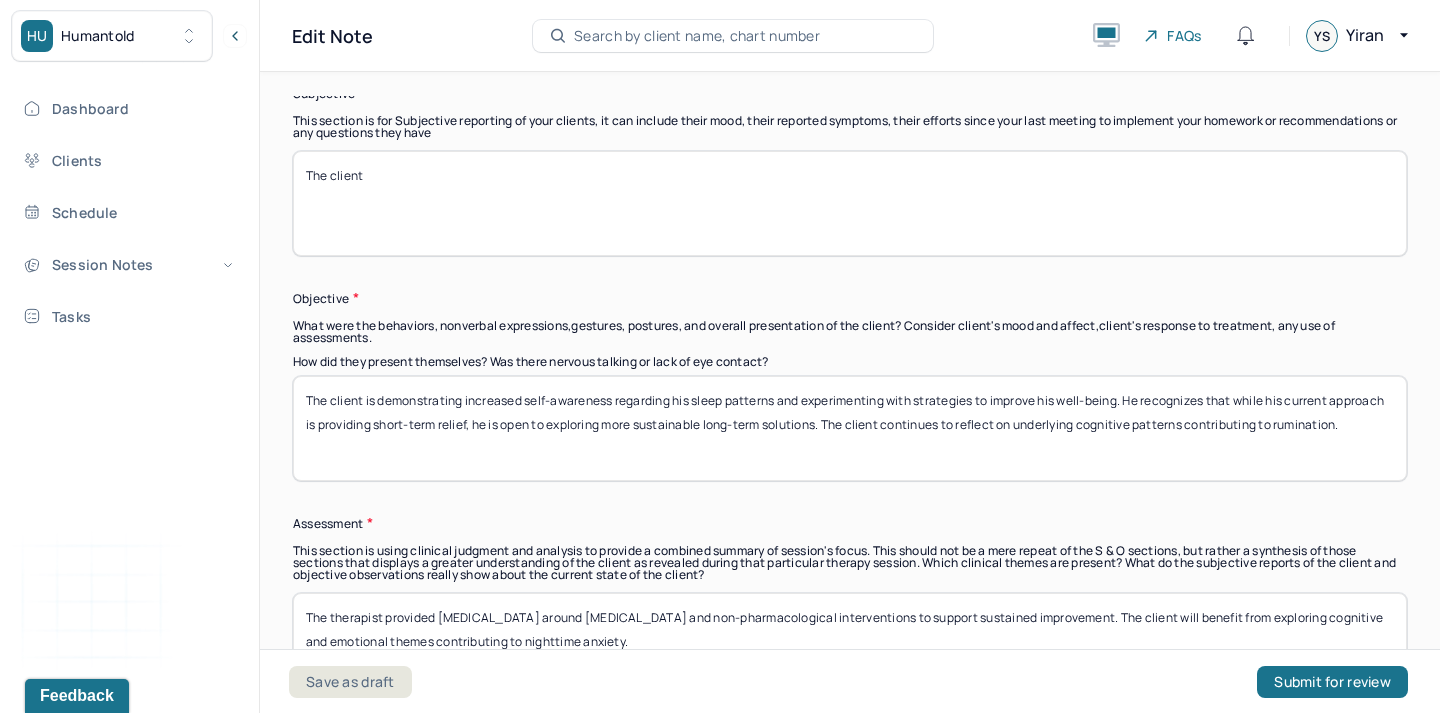 scroll, scrollTop: 1471, scrollLeft: 0, axis: vertical 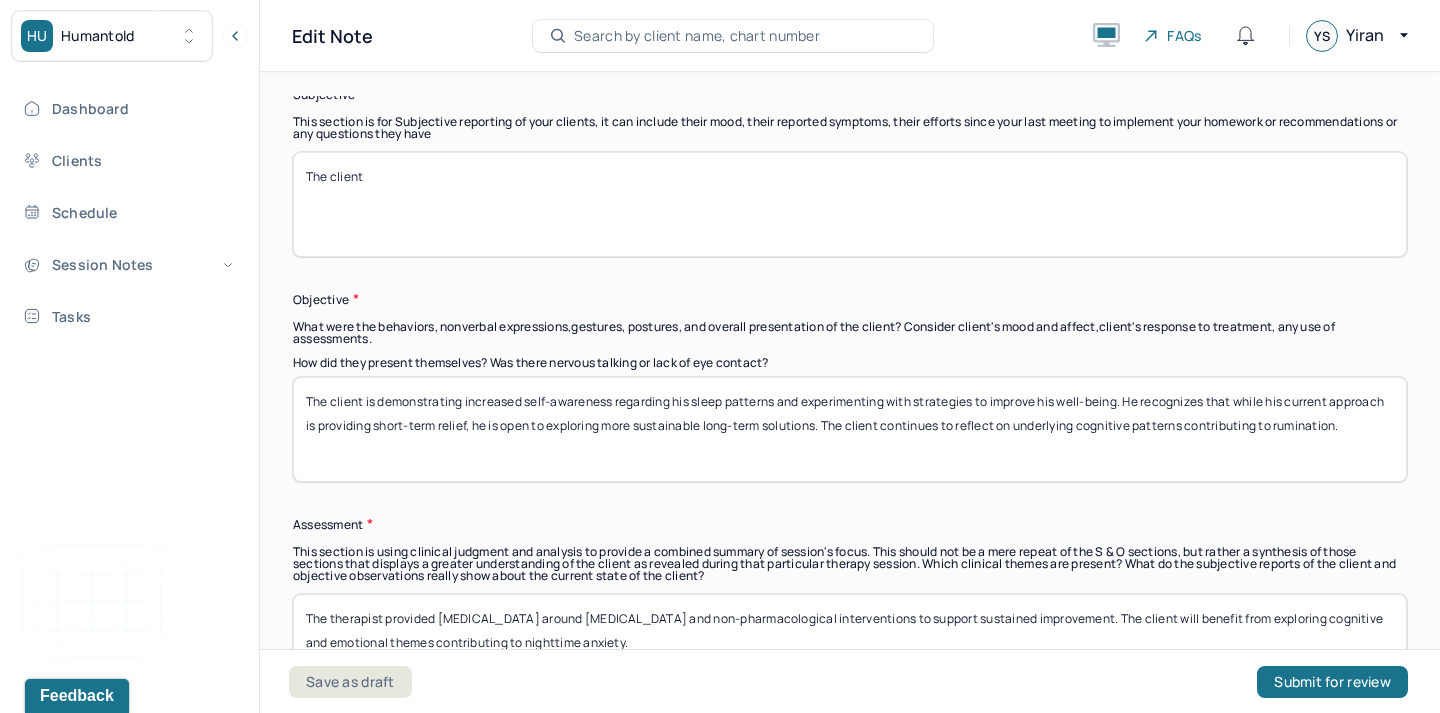 type on "The client" 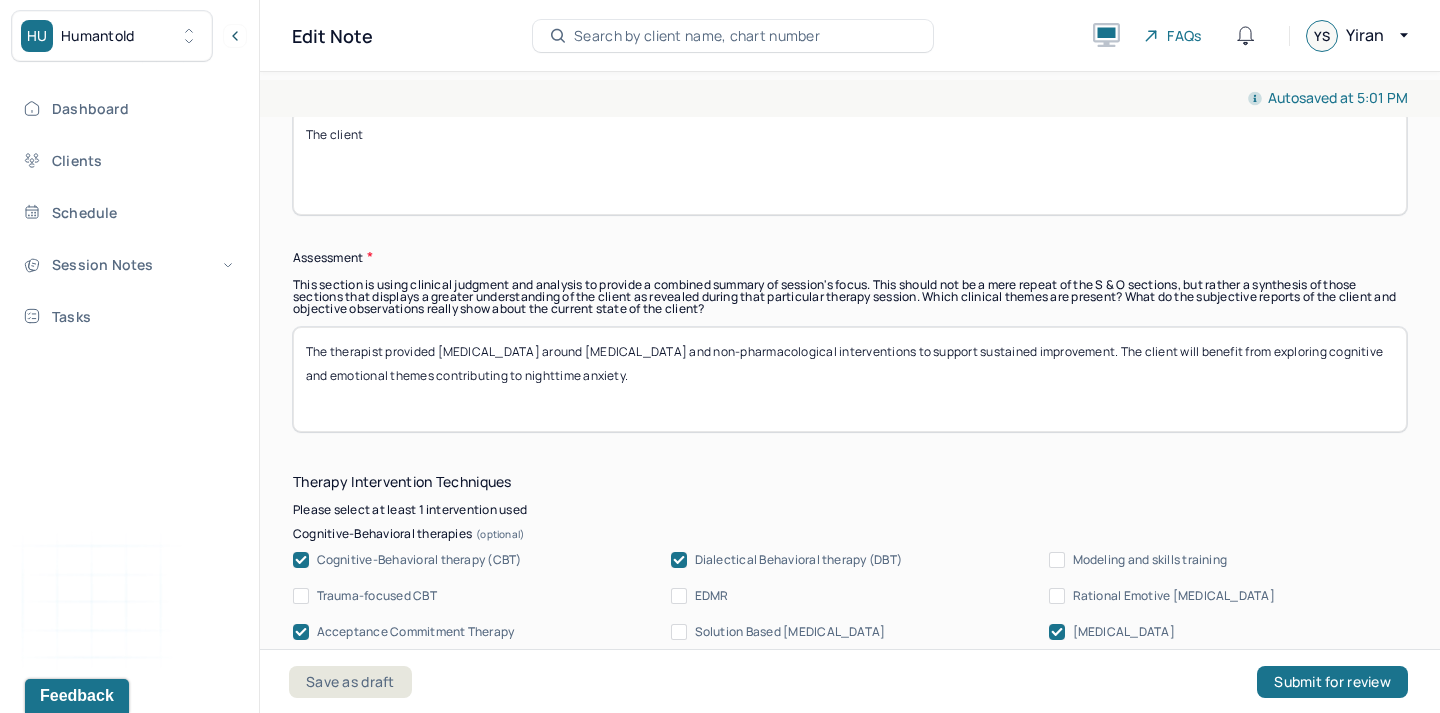 scroll, scrollTop: 1747, scrollLeft: 0, axis: vertical 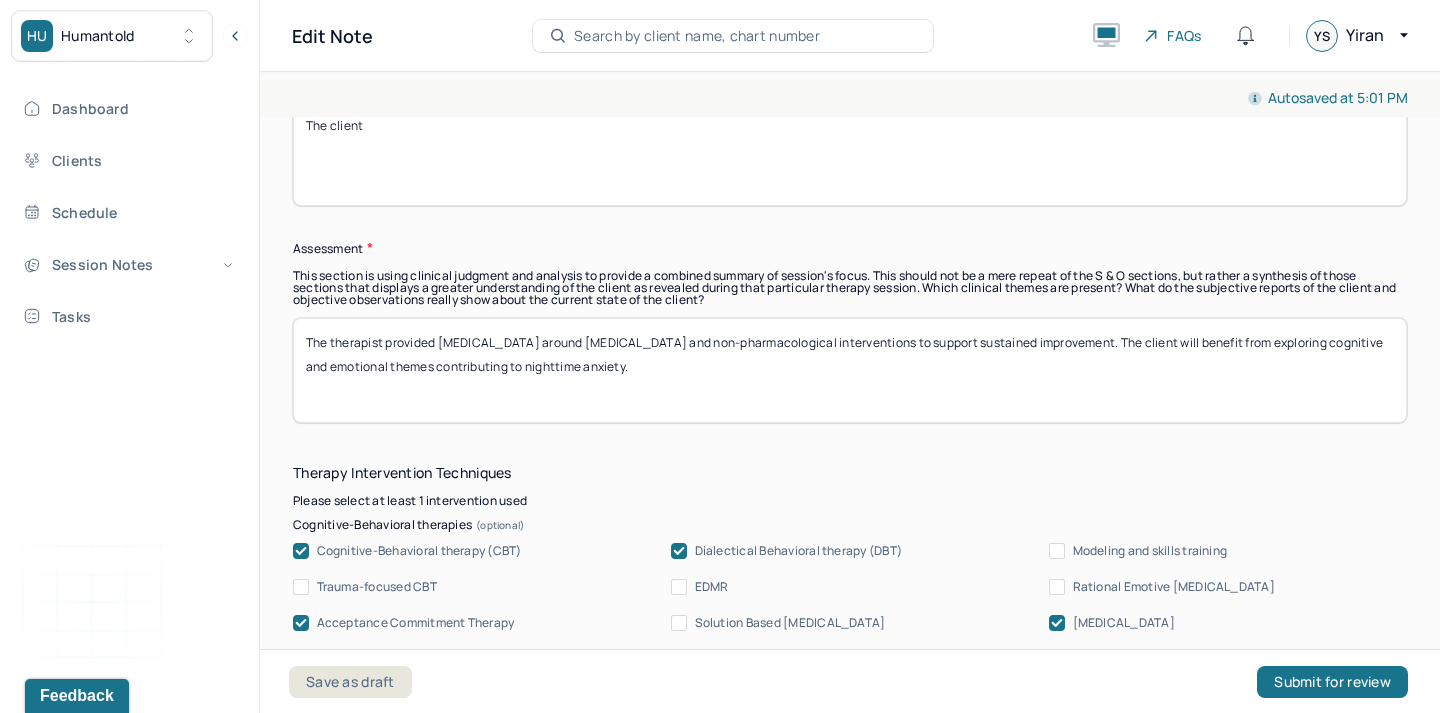 type on "The client" 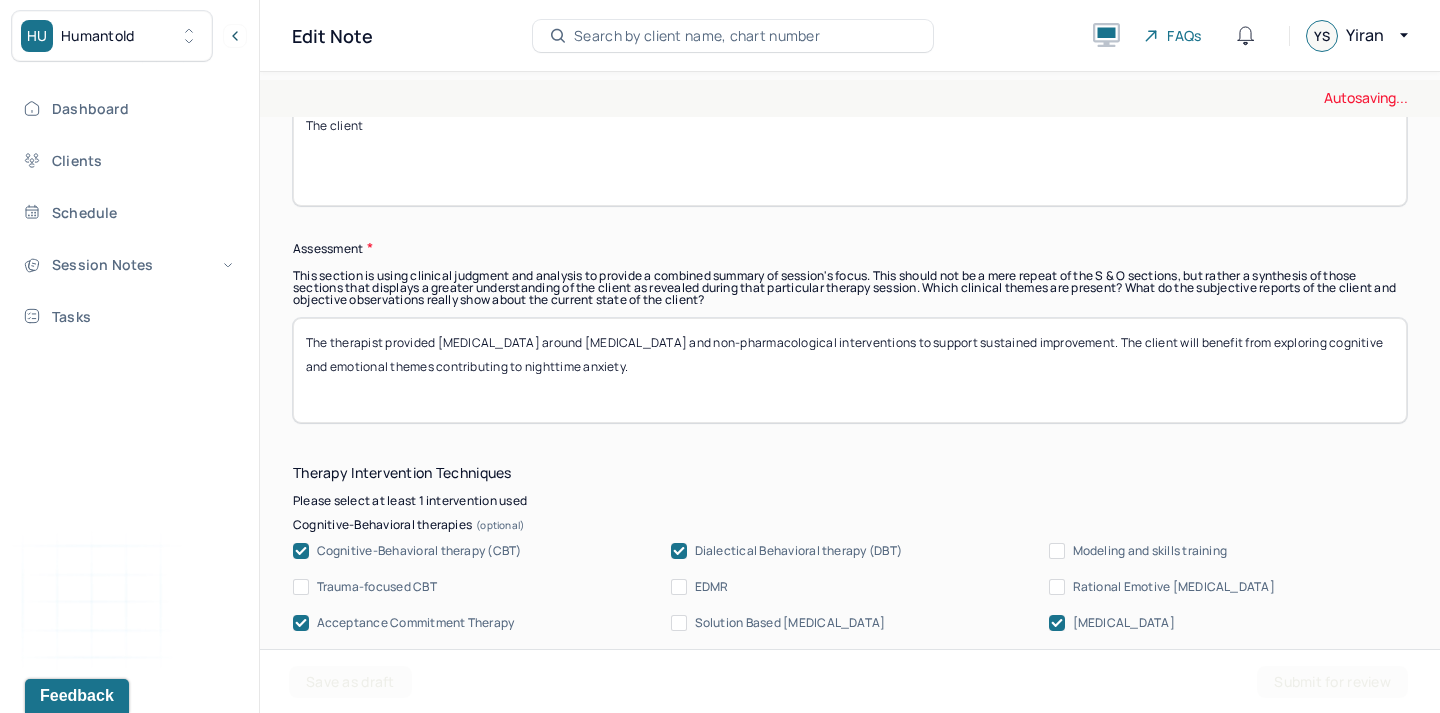 drag, startPoint x: 379, startPoint y: 407, endPoint x: 386, endPoint y: 334, distance: 73.33485 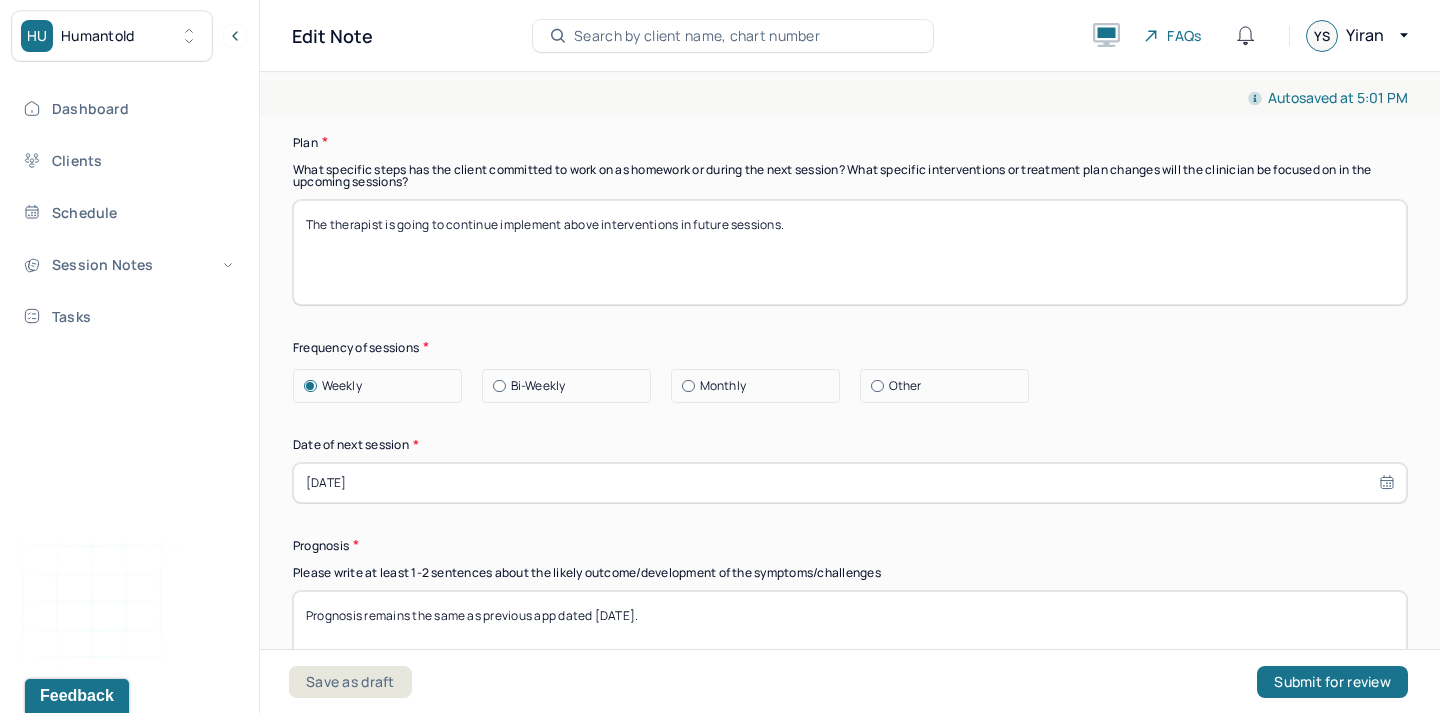 scroll, scrollTop: 2597, scrollLeft: 0, axis: vertical 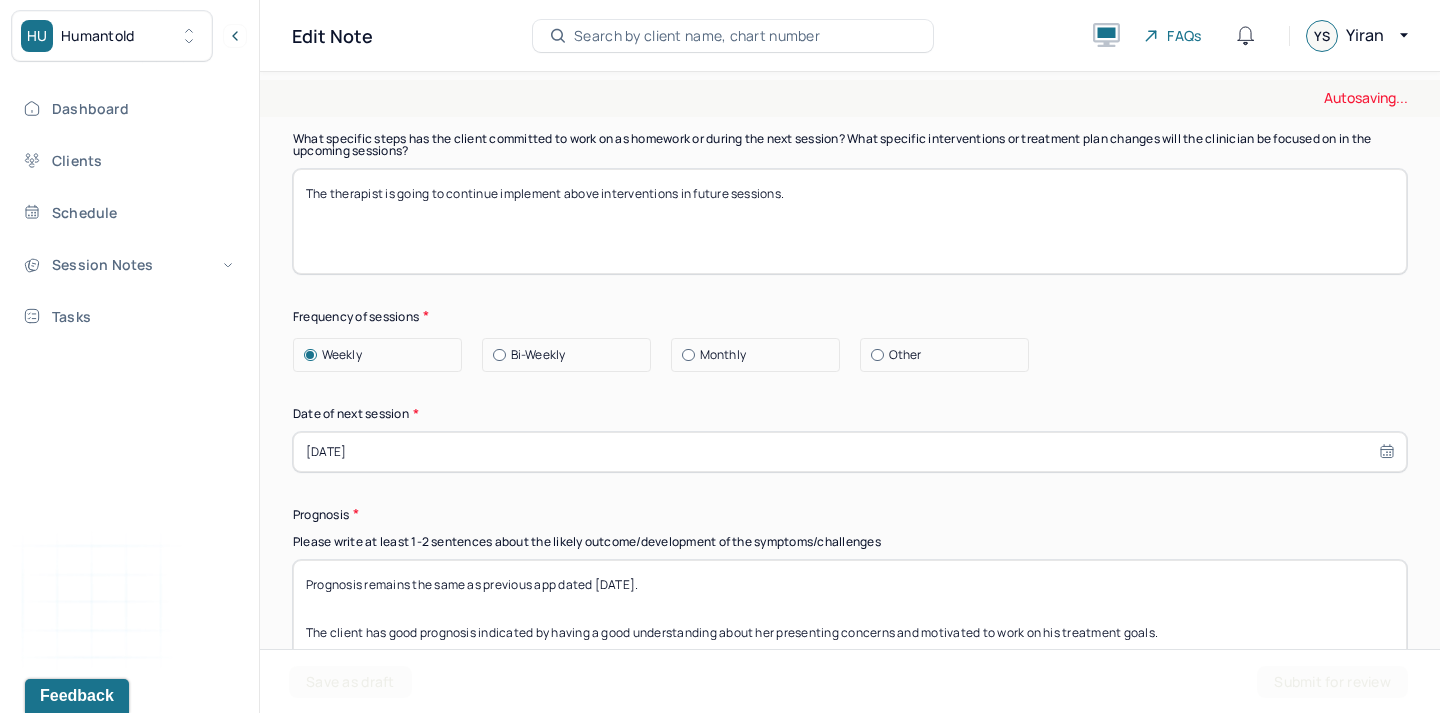 type on "The therapist" 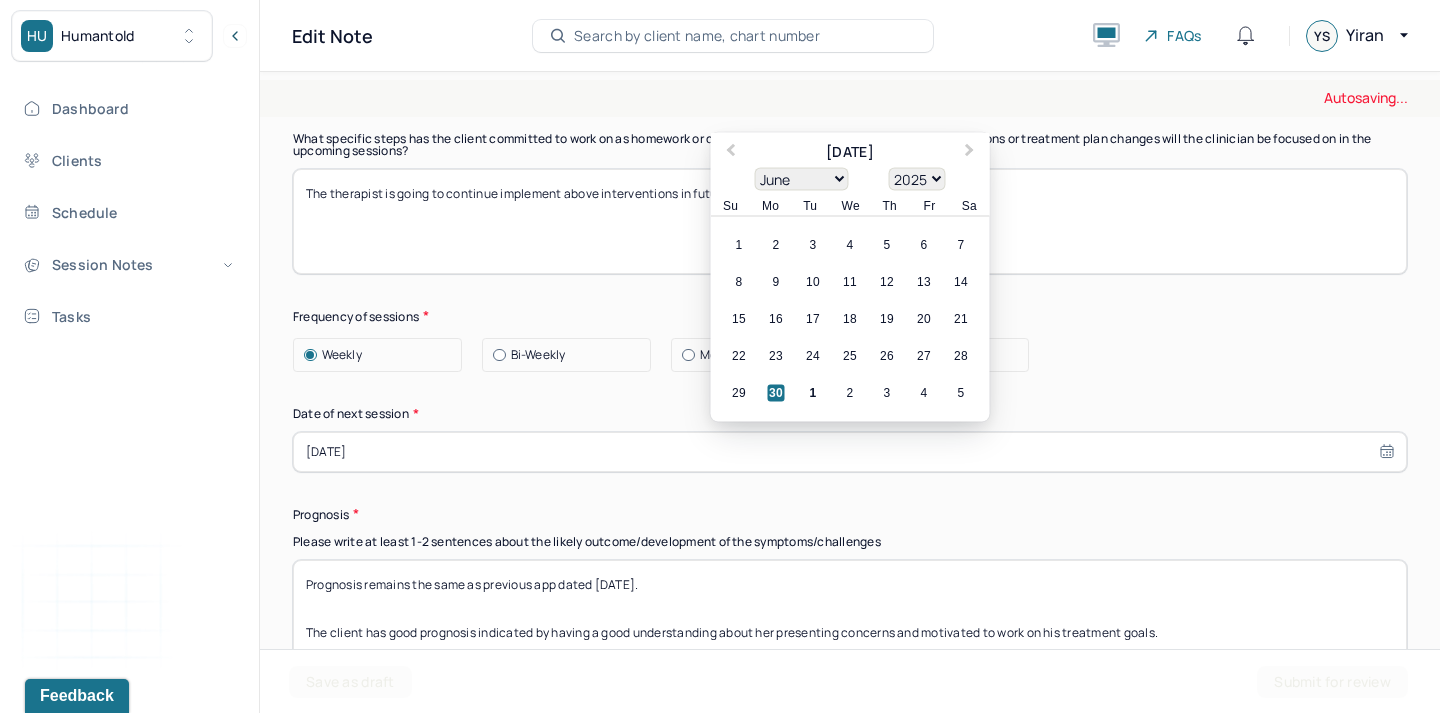 click on "[DATE]" at bounding box center (850, 452) 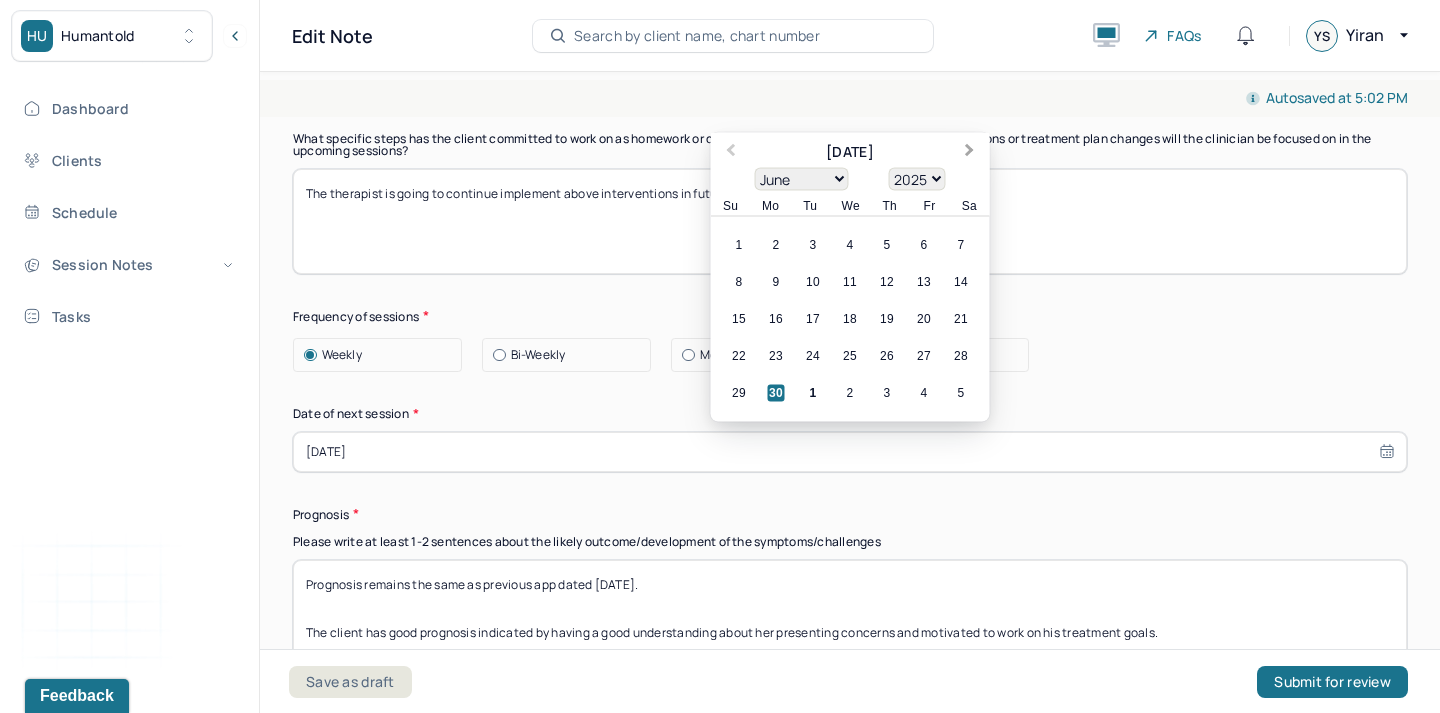 click on "Next Month" at bounding box center (970, 152) 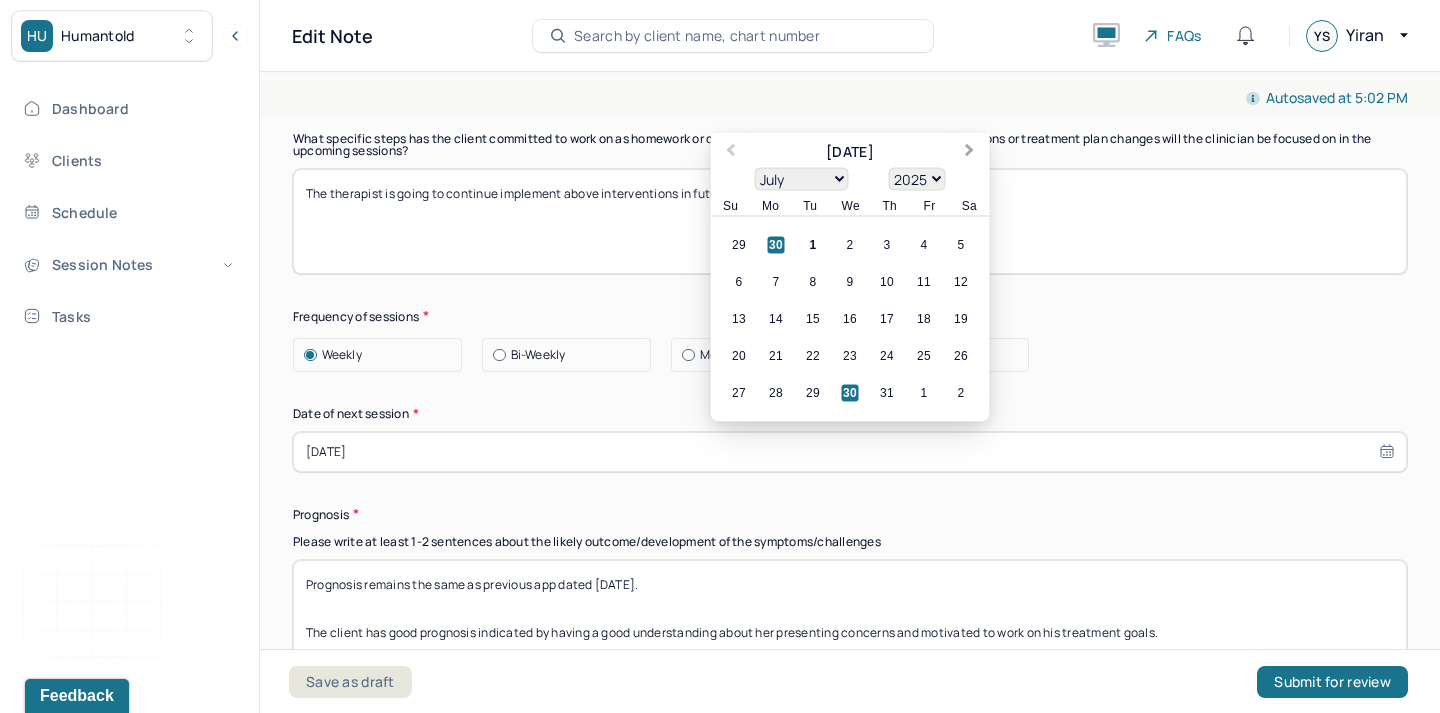 click on "Next Month" at bounding box center [970, 152] 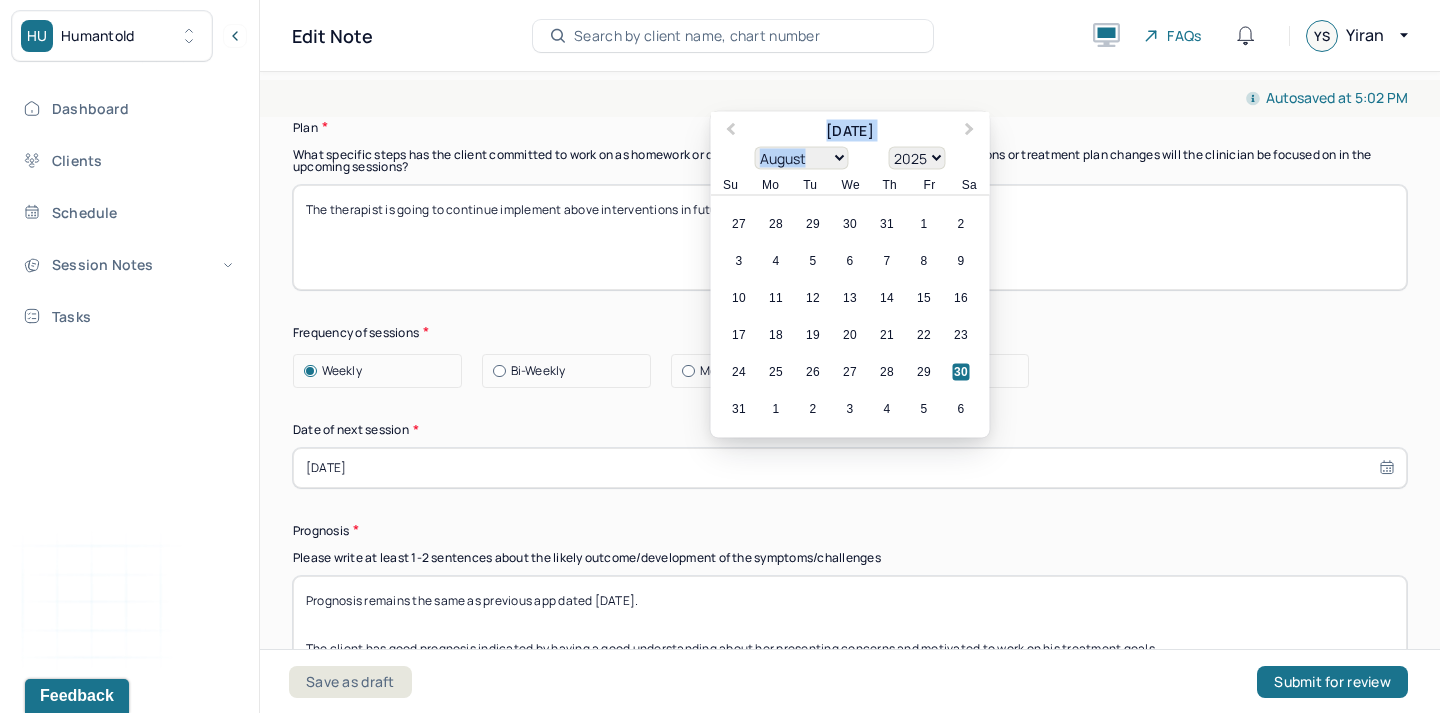 drag, startPoint x: 968, startPoint y: 142, endPoint x: 967, endPoint y: 102, distance: 40.012497 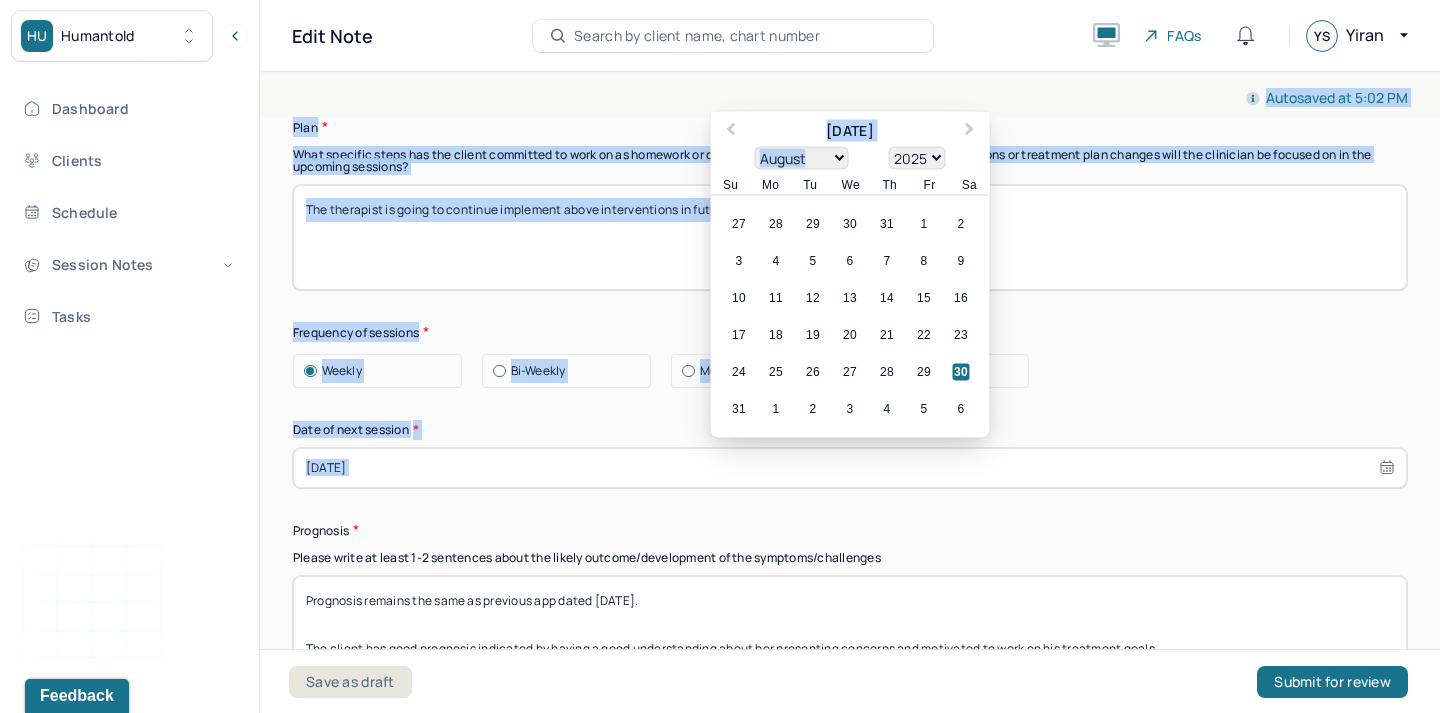 scroll, scrollTop: 2577, scrollLeft: 0, axis: vertical 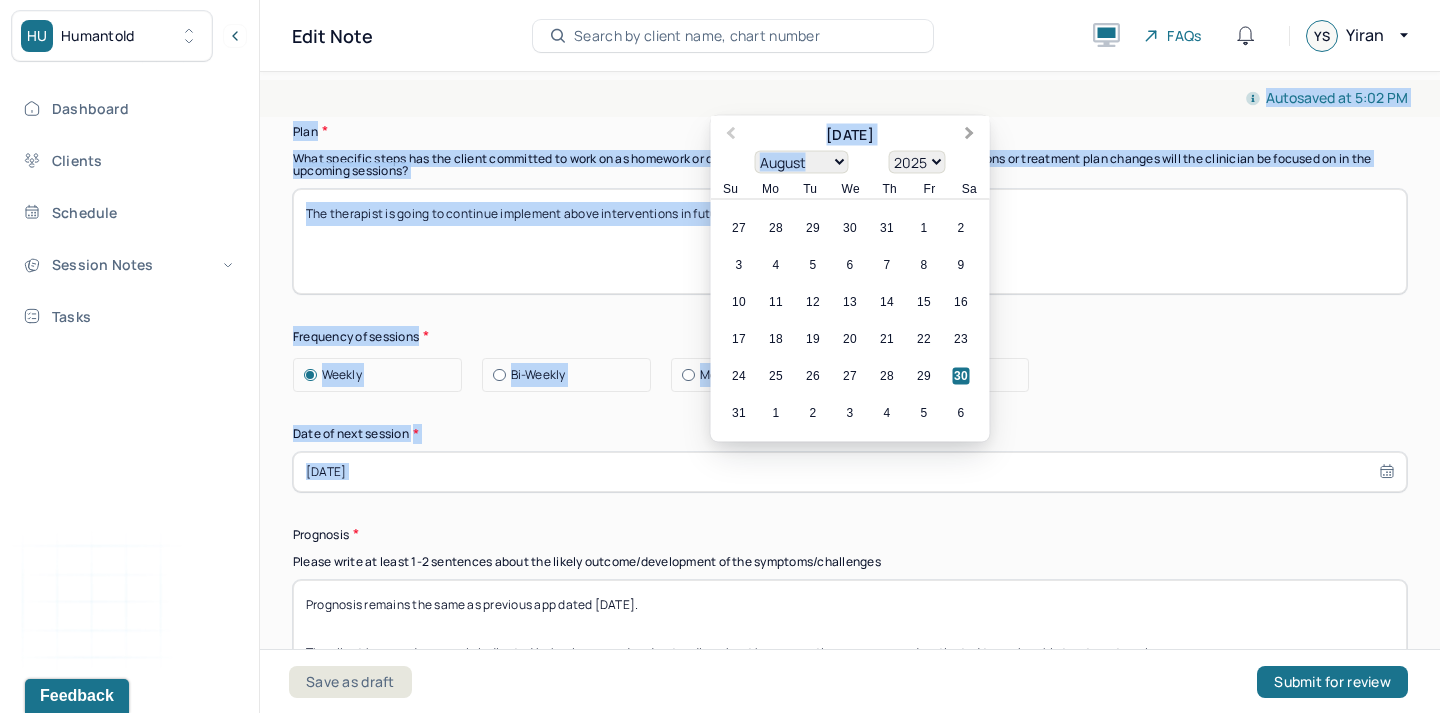 click on "Next Month" at bounding box center [970, 135] 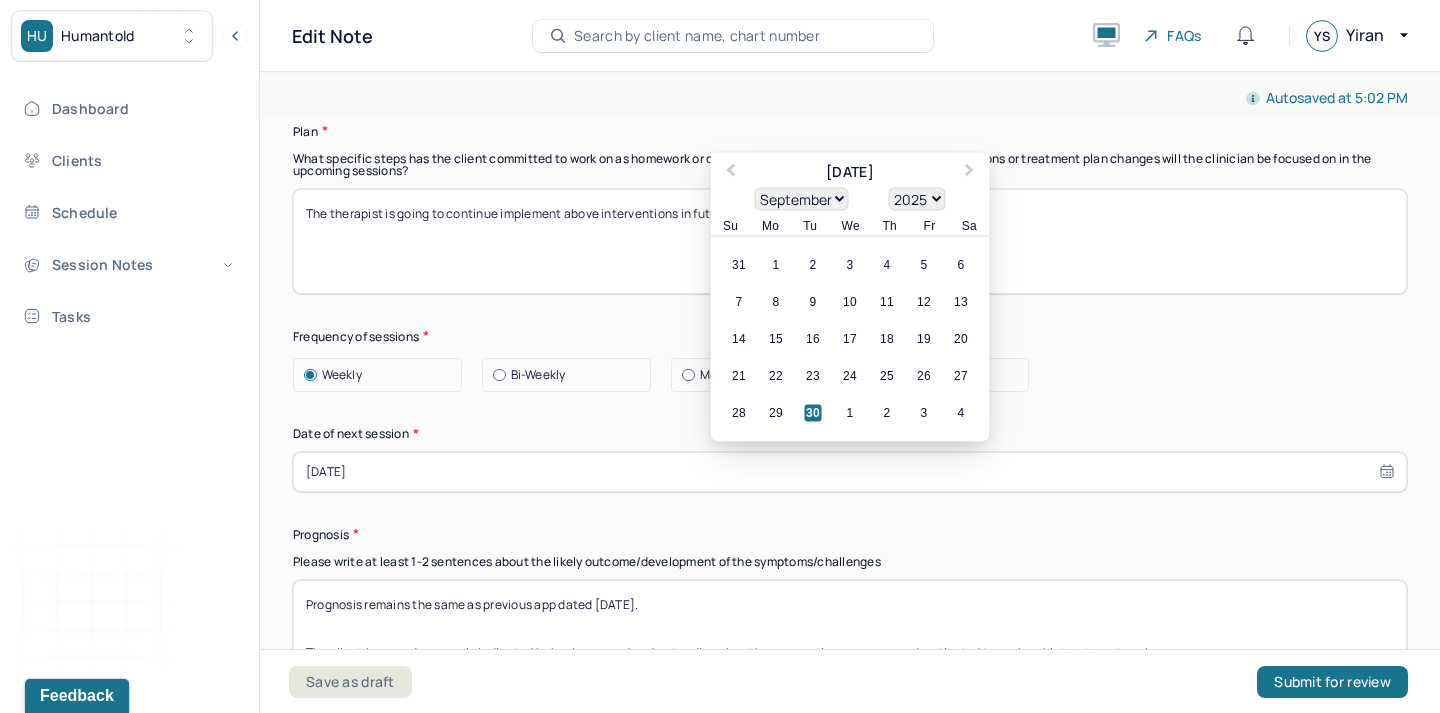 click on "8" at bounding box center [776, 301] 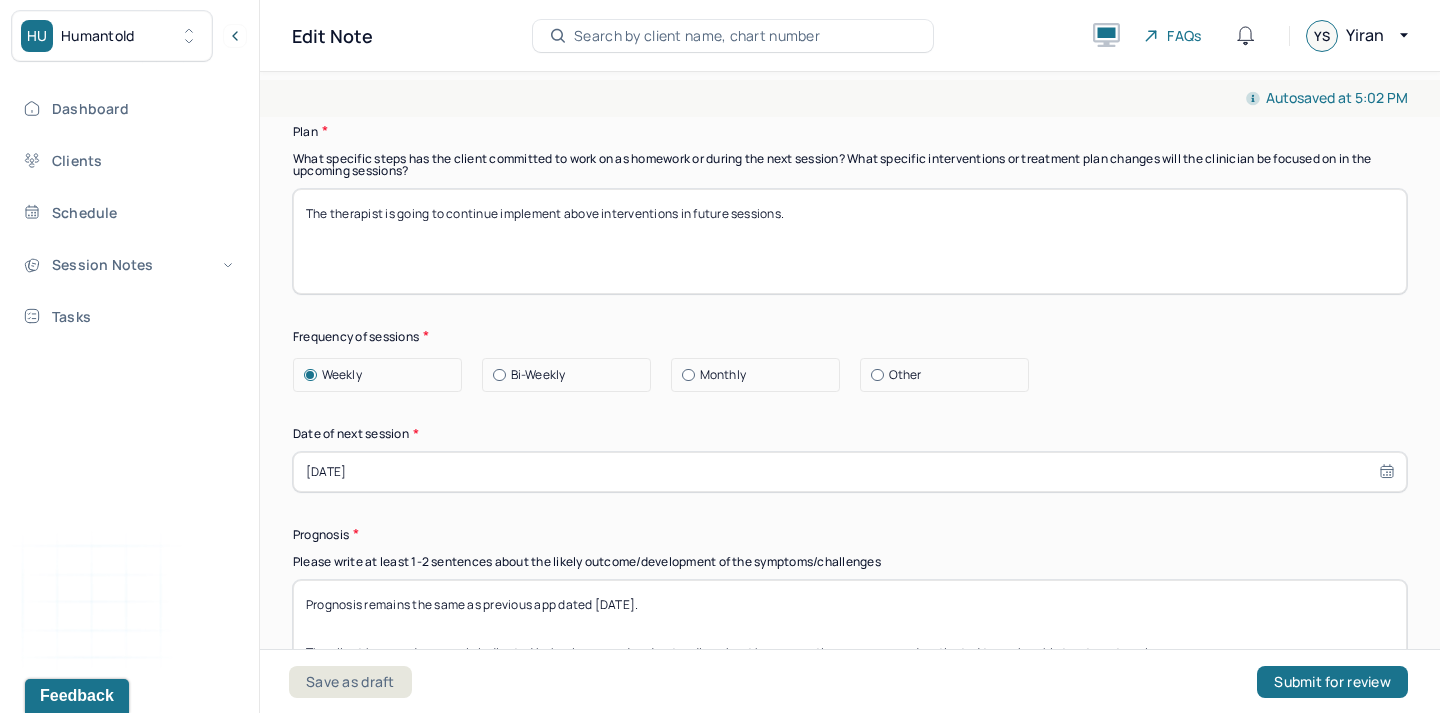 click on "Therapy Intervention Techniques Please select at least 1 intervention used Cognitive-Behavioral therapies Cognitive-Behavioral therapy (CBT) Dialectical Behavioral therapy (DBT) Modeling and skills training Trauma-focused CBT EDMR Rational Emotive [MEDICAL_DATA] Acceptance Commitment Therapy Solution Based [MEDICAL_DATA] [MEDICAL_DATA] Relationship based Interventions Attachment-oriented interventions Parent-child interaction therapy Parent interventions Other Client centered therapy/ Humanism [MEDICAL_DATA] [MEDICAL_DATA] Feminist therapy Psychodynamic therapy Grief therapy Internal family systems (IFS) [MEDICAL_DATA] Positive psychology [MEDICAL_DATA] [MEDICAL_DATA] Strength based theory Career Counseling Multisystemic family theory Plan What specific steps has the client committed to work on as homework or during the next session? What specific interventions or treatment plan changes will the clinician be focused on in the upcoming sessions? Frequency of sessions Weekly Other" at bounding box center [850, 243] 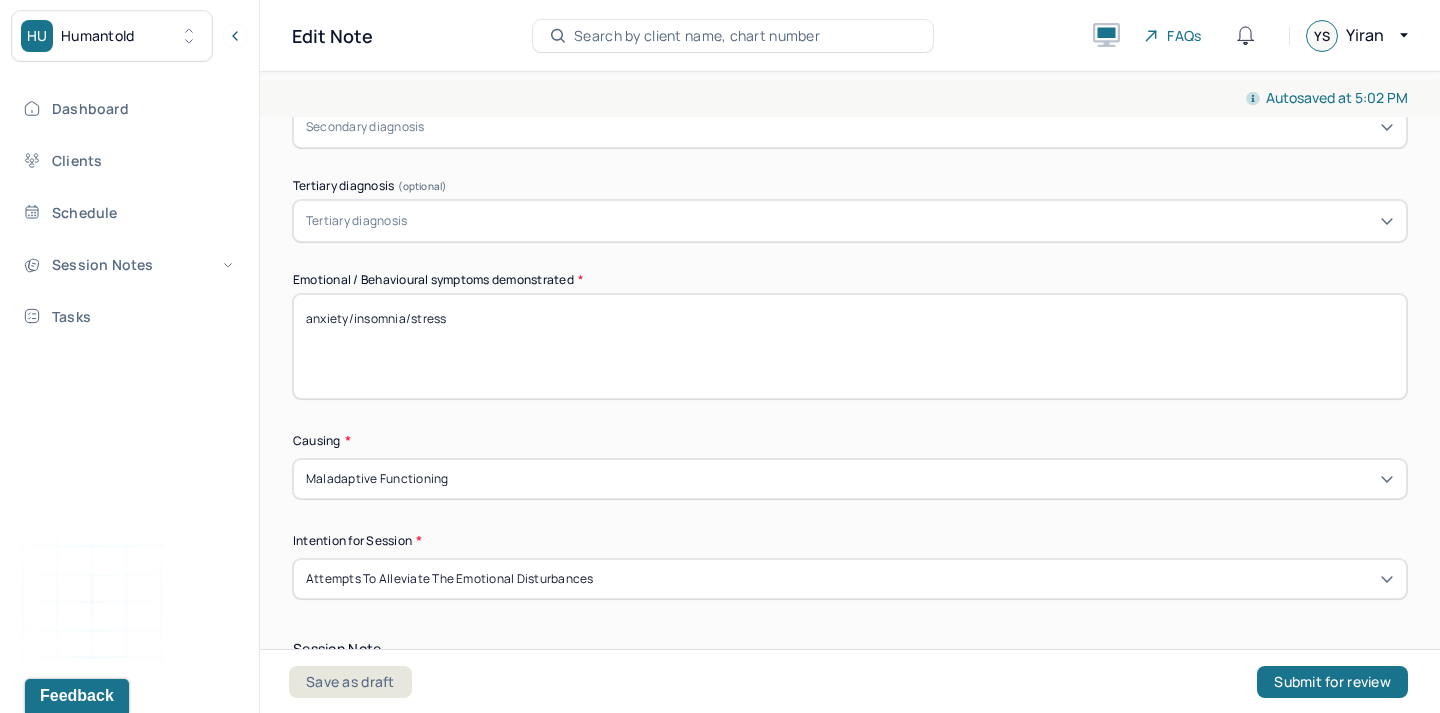 scroll, scrollTop: 0, scrollLeft: 0, axis: both 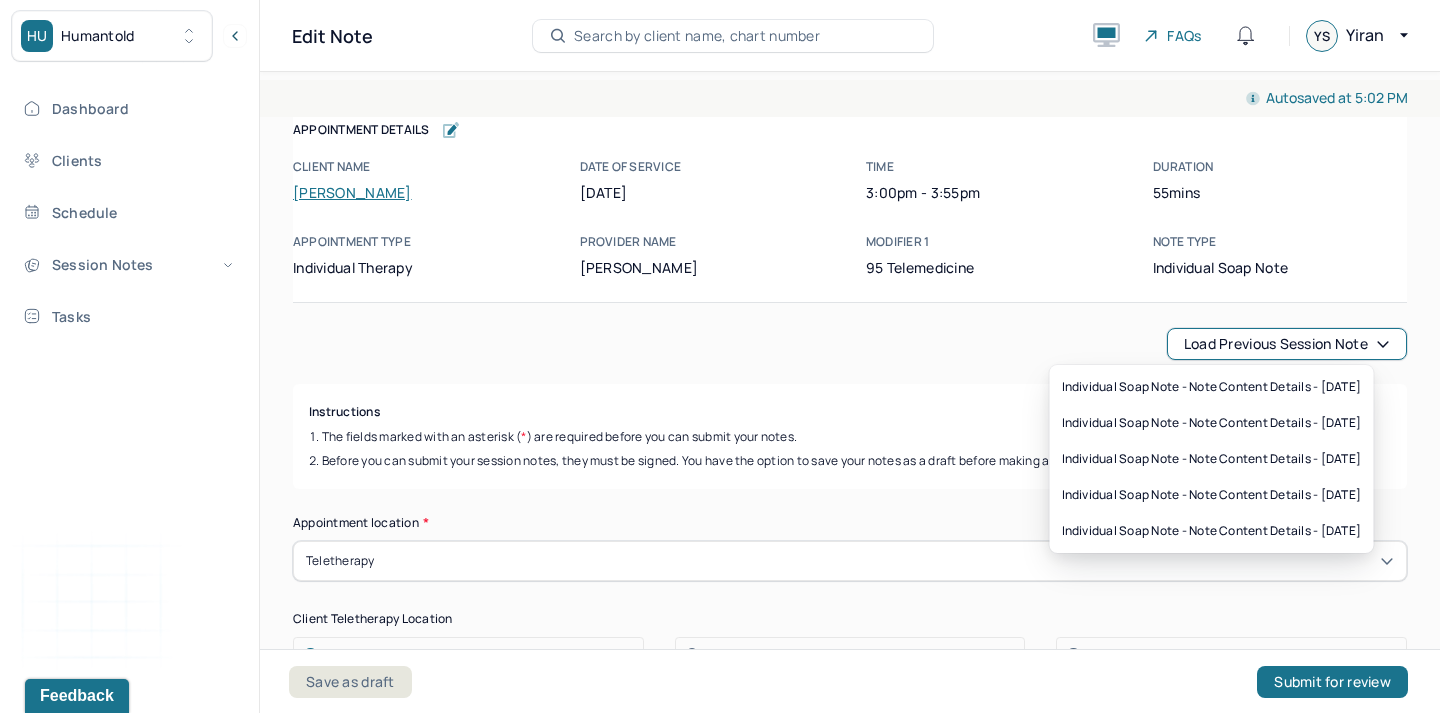 click on "Load previous session note" at bounding box center (1287, 344) 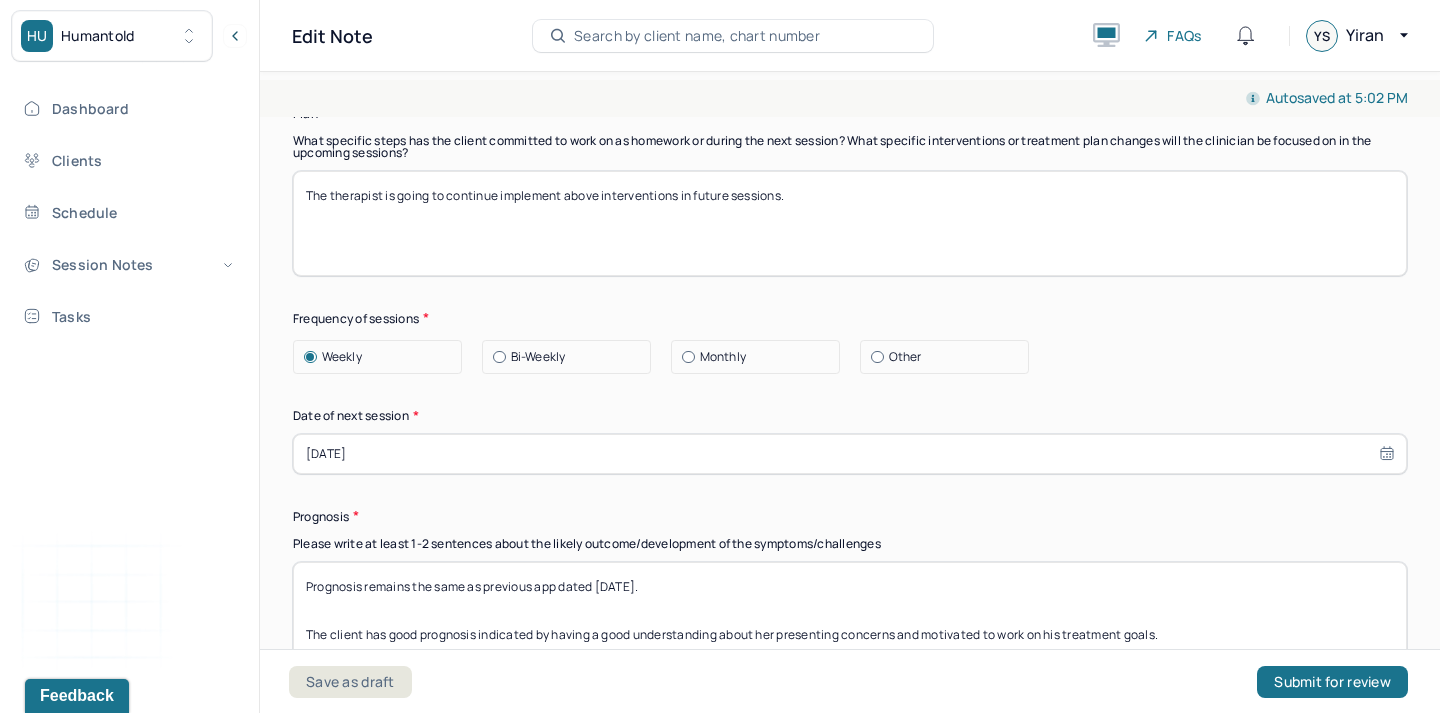 scroll, scrollTop: 2599, scrollLeft: 0, axis: vertical 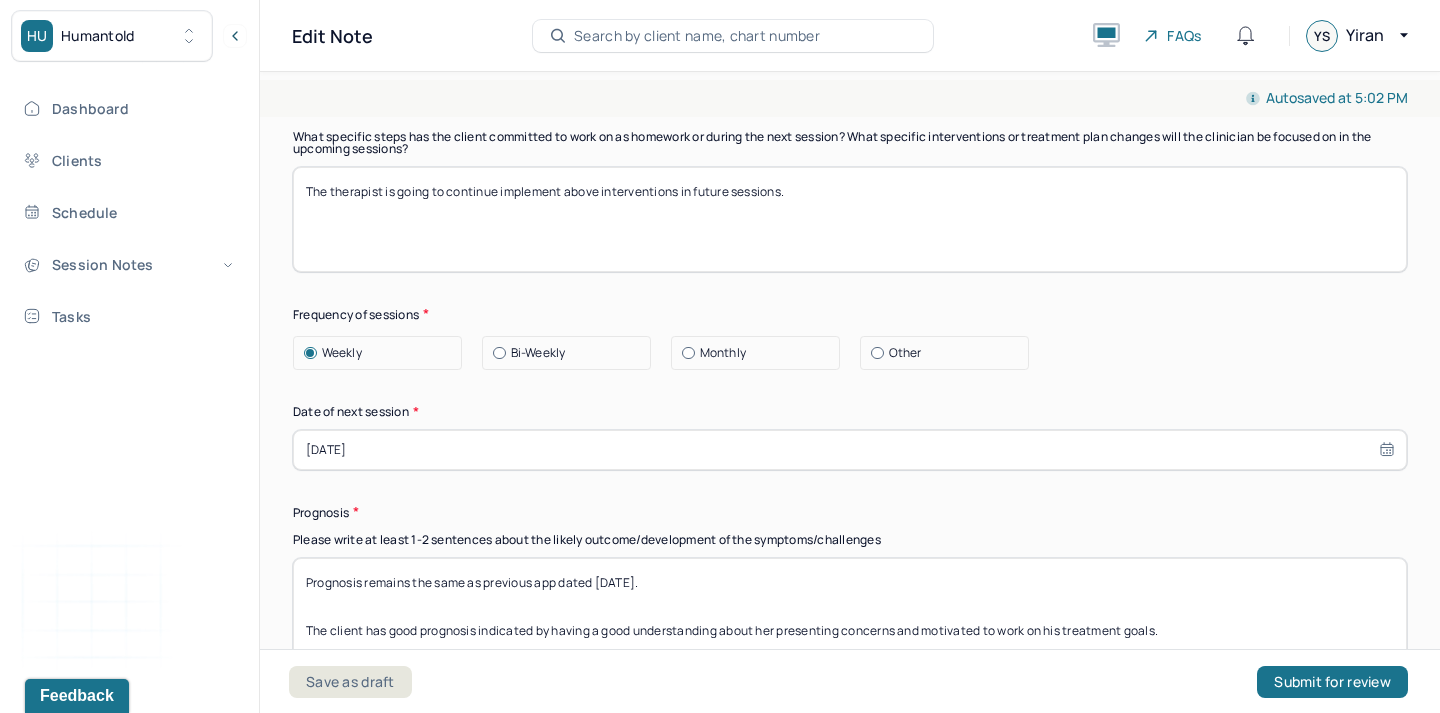click on "Prognosis remains the same as previous app dated [DATE].
The client has good prognosis indicated by having a good understanding about her presenting concerns and motivated to work on his treatment goals." at bounding box center (850, 610) 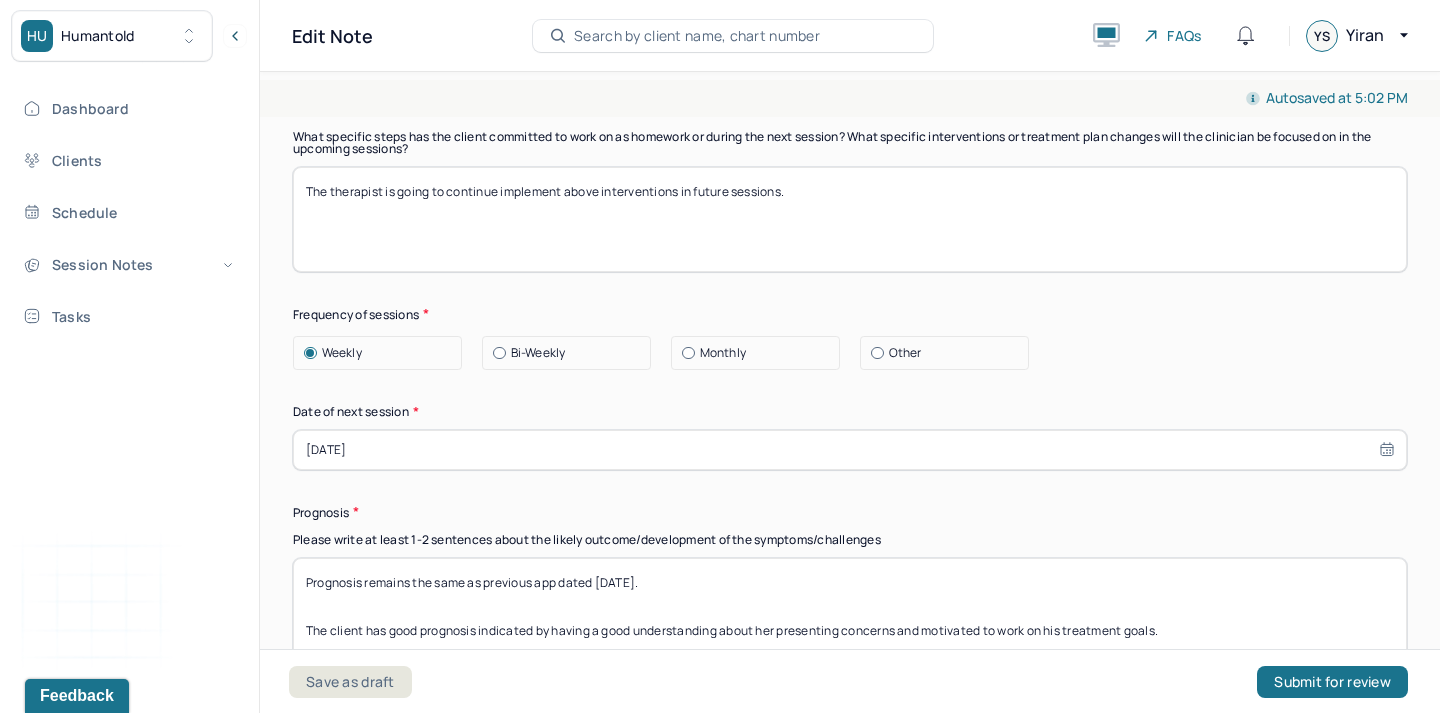 type on "Prognosis remains the same as previous app dated [DATE].
The client has good prognosis indicated by having a good understanding about her presenting concerns and motivated to work on his treatment goals." 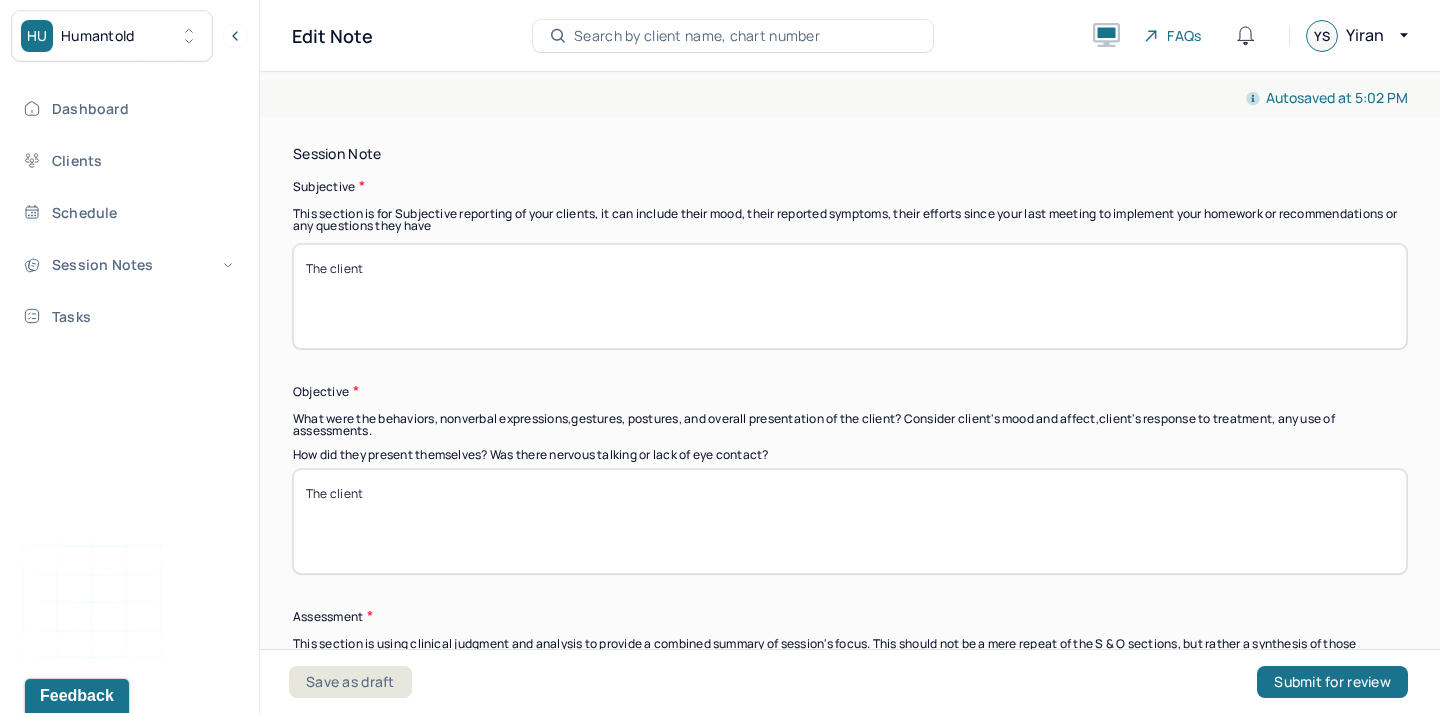 scroll, scrollTop: 1357, scrollLeft: 0, axis: vertical 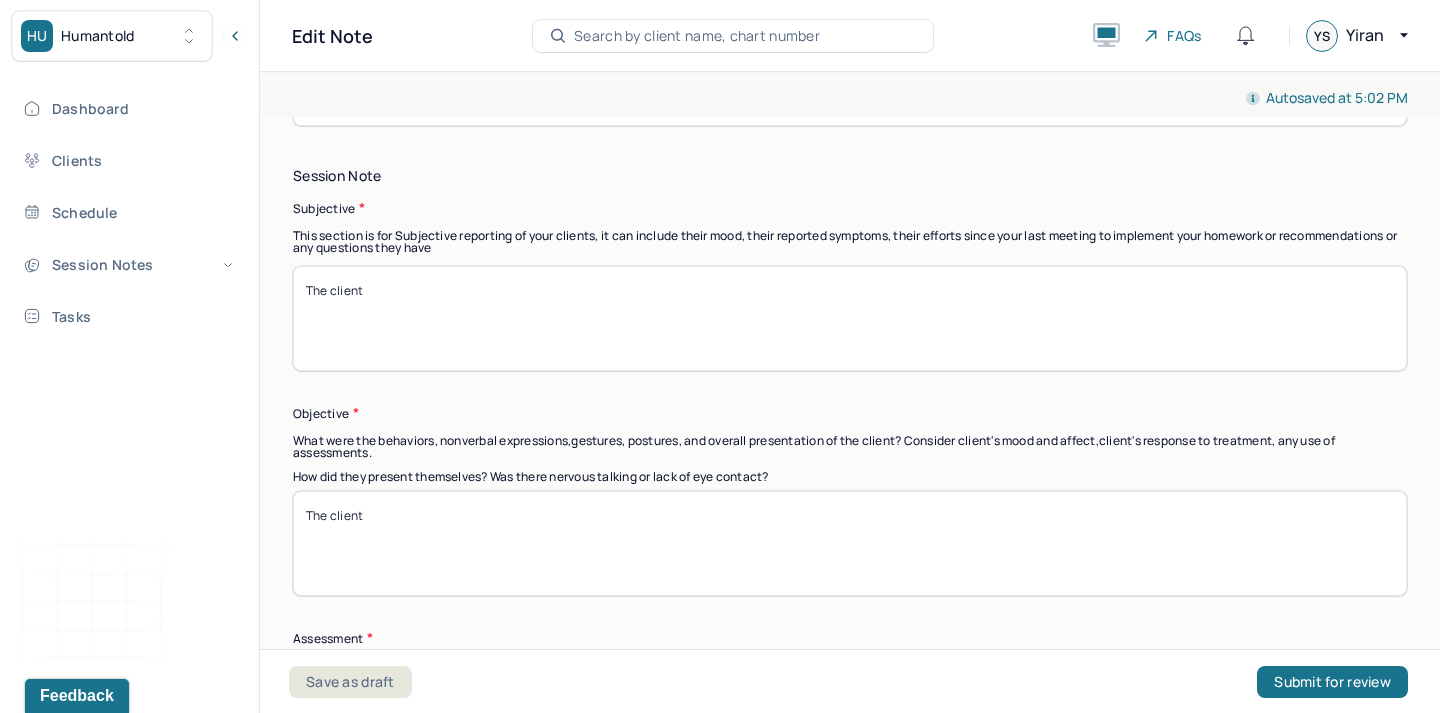 click on "The client" at bounding box center [850, 318] 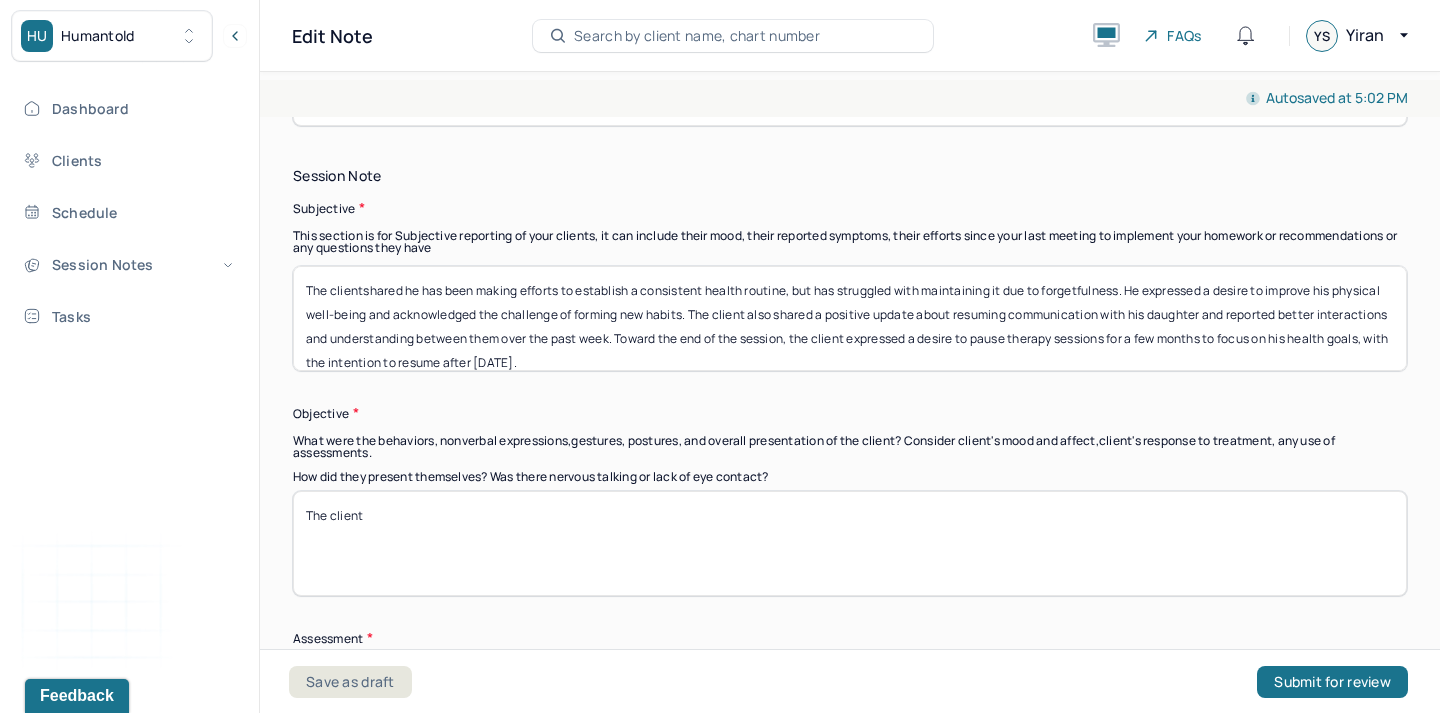 click on "The client" at bounding box center (850, 318) 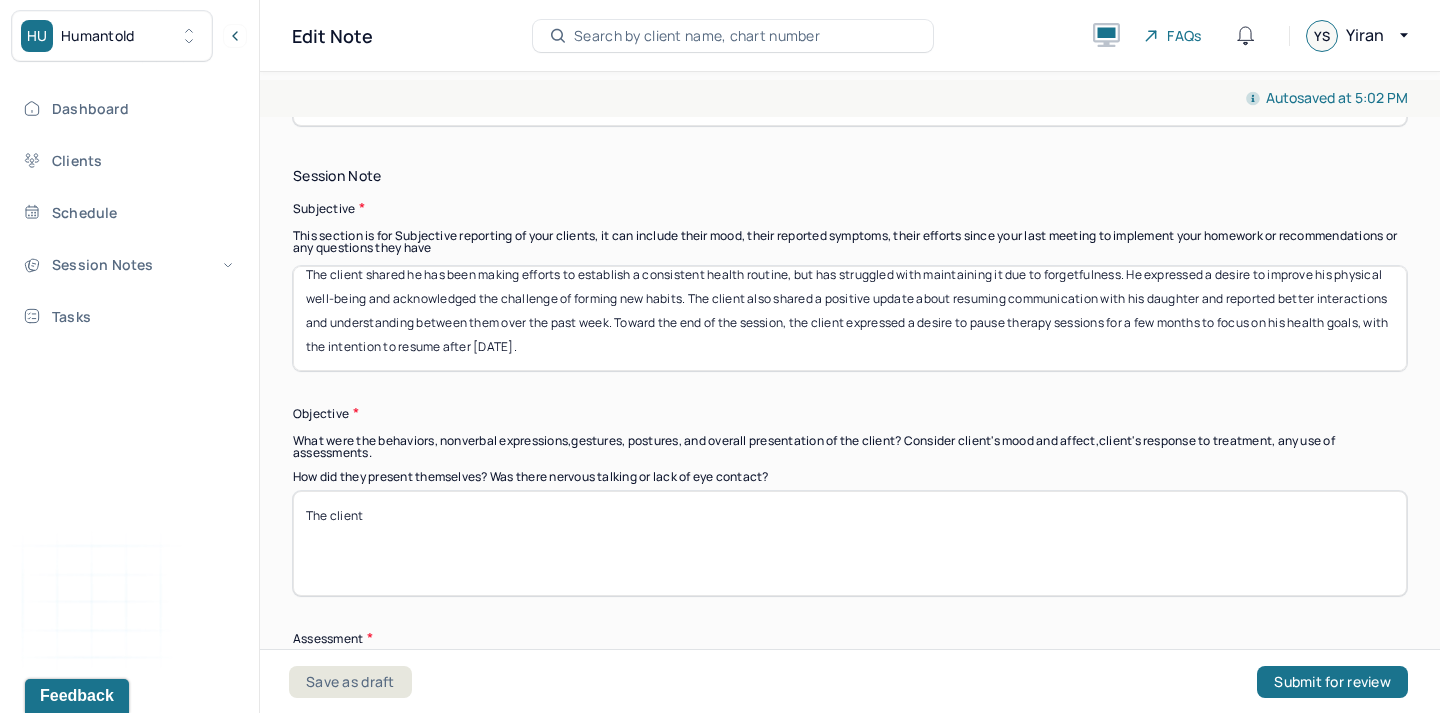 scroll, scrollTop: 14, scrollLeft: 0, axis: vertical 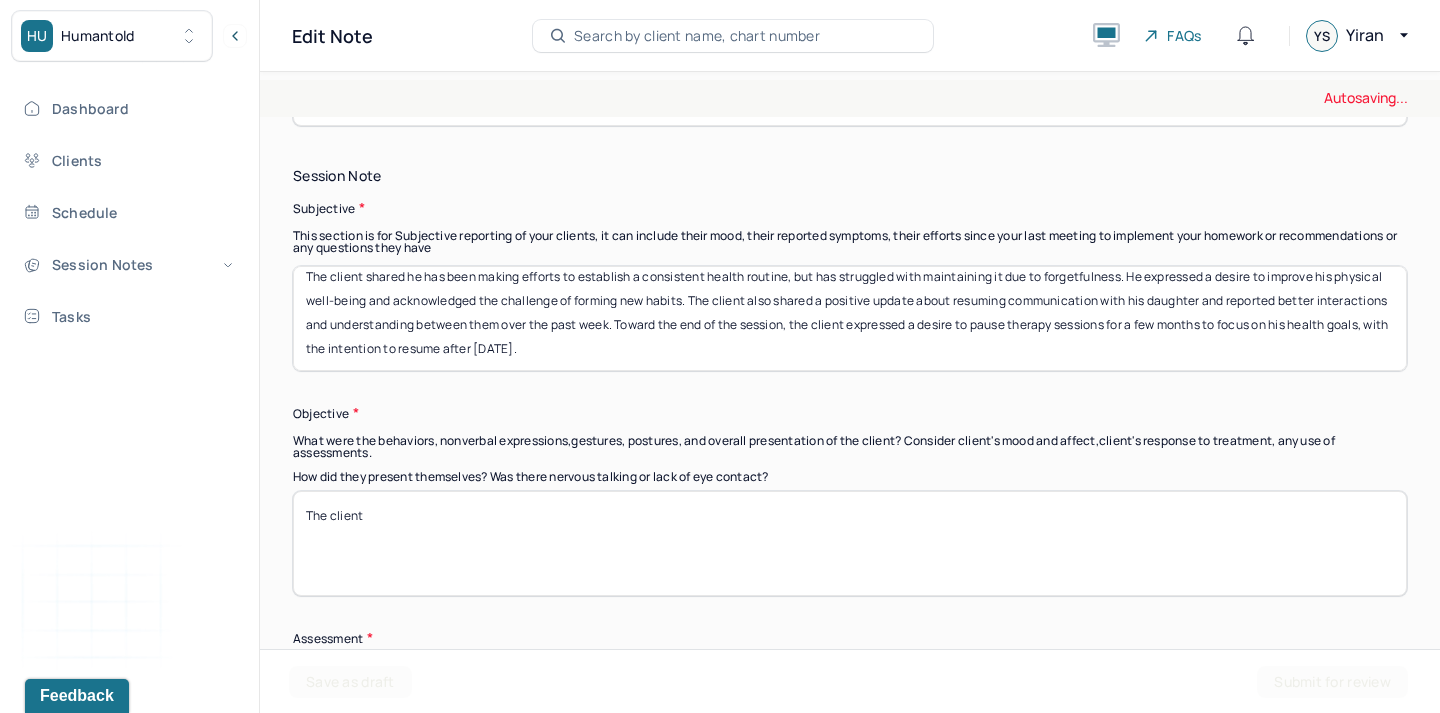 type on "The client shared he has been making efforts to establish a consistent health routine, but has struggled with maintaining it due to forgetfulness. He expressed a desire to improve his physical well-being and acknowledged the challenge of forming new habits. The client also shared a positive update about resuming communication with his daughter and reported better interactions and understanding between them over the past week. Toward the end of the session, the client expressed a desire to pause therapy sessions for a few months to focus on his health goals, with the intention to resume after [DATE]." 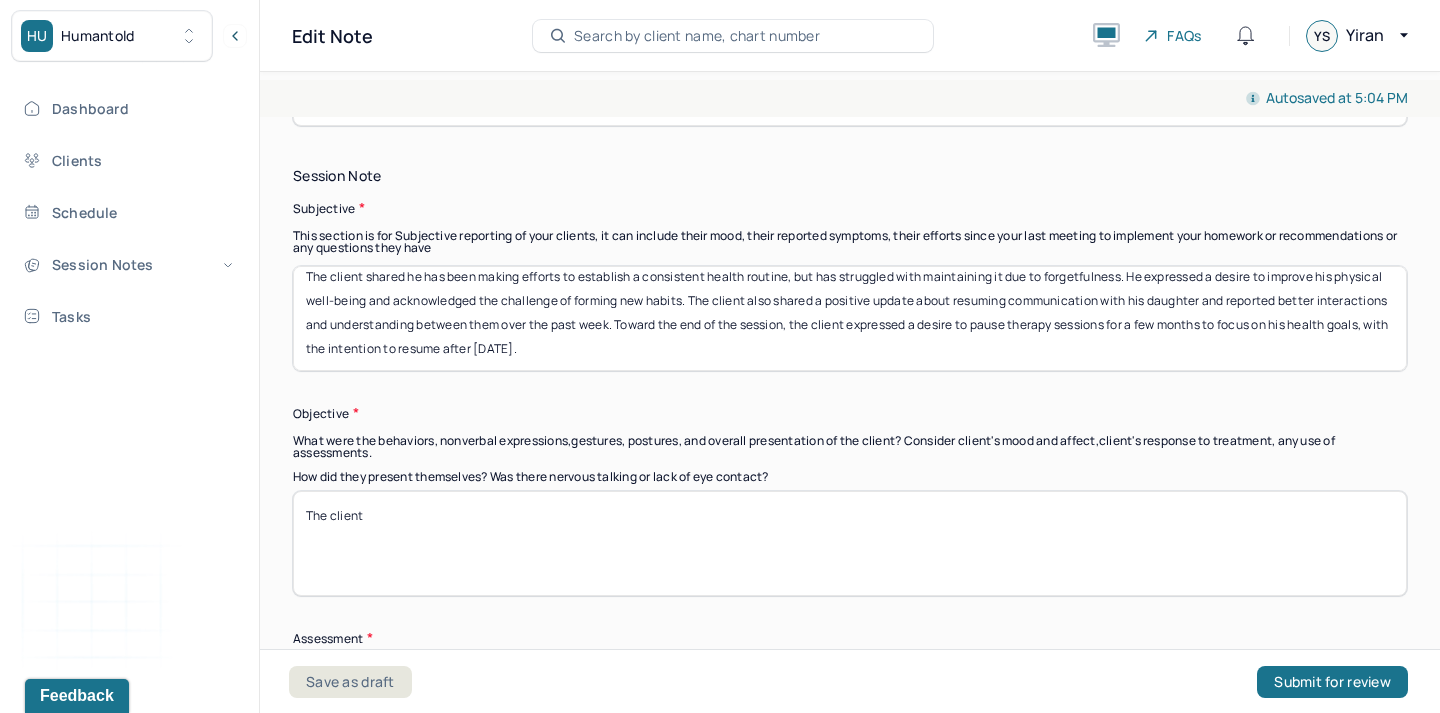 click on "The client" at bounding box center [850, 543] 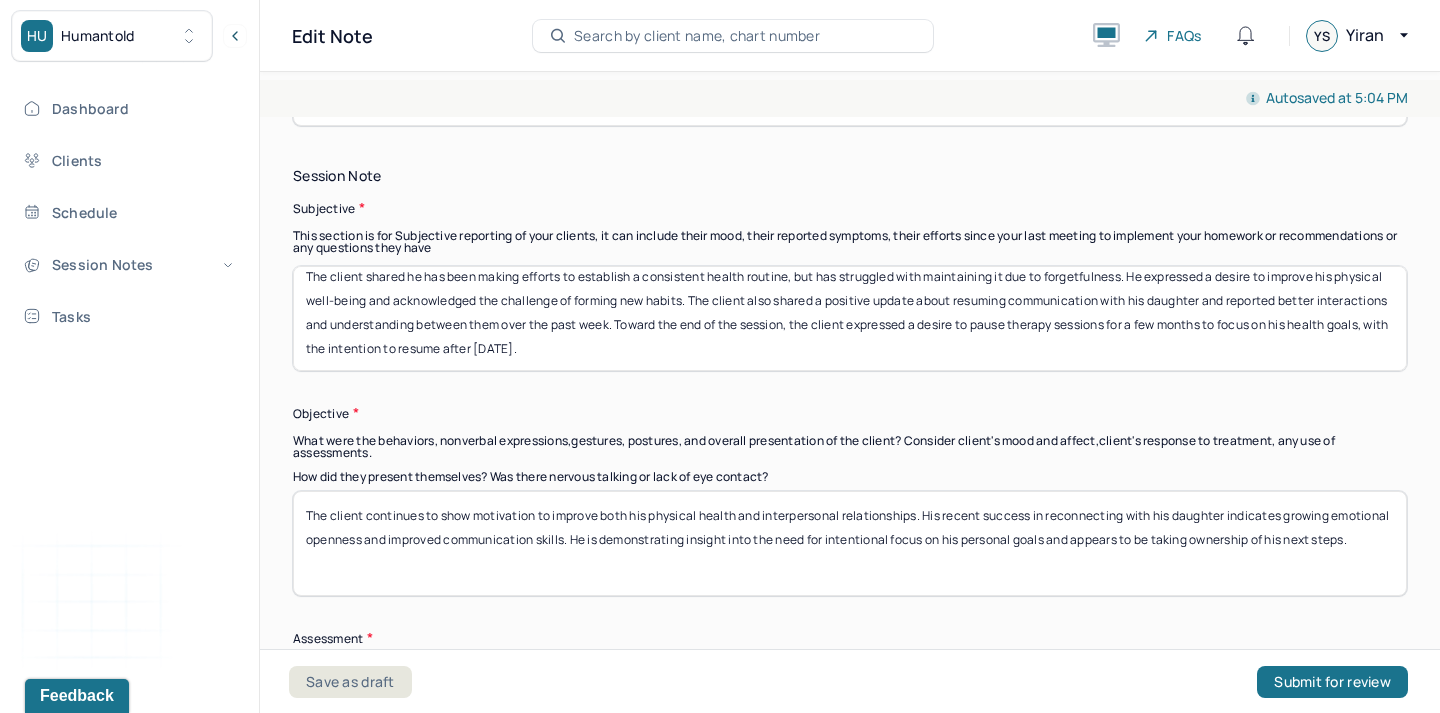 scroll, scrollTop: 1579, scrollLeft: 0, axis: vertical 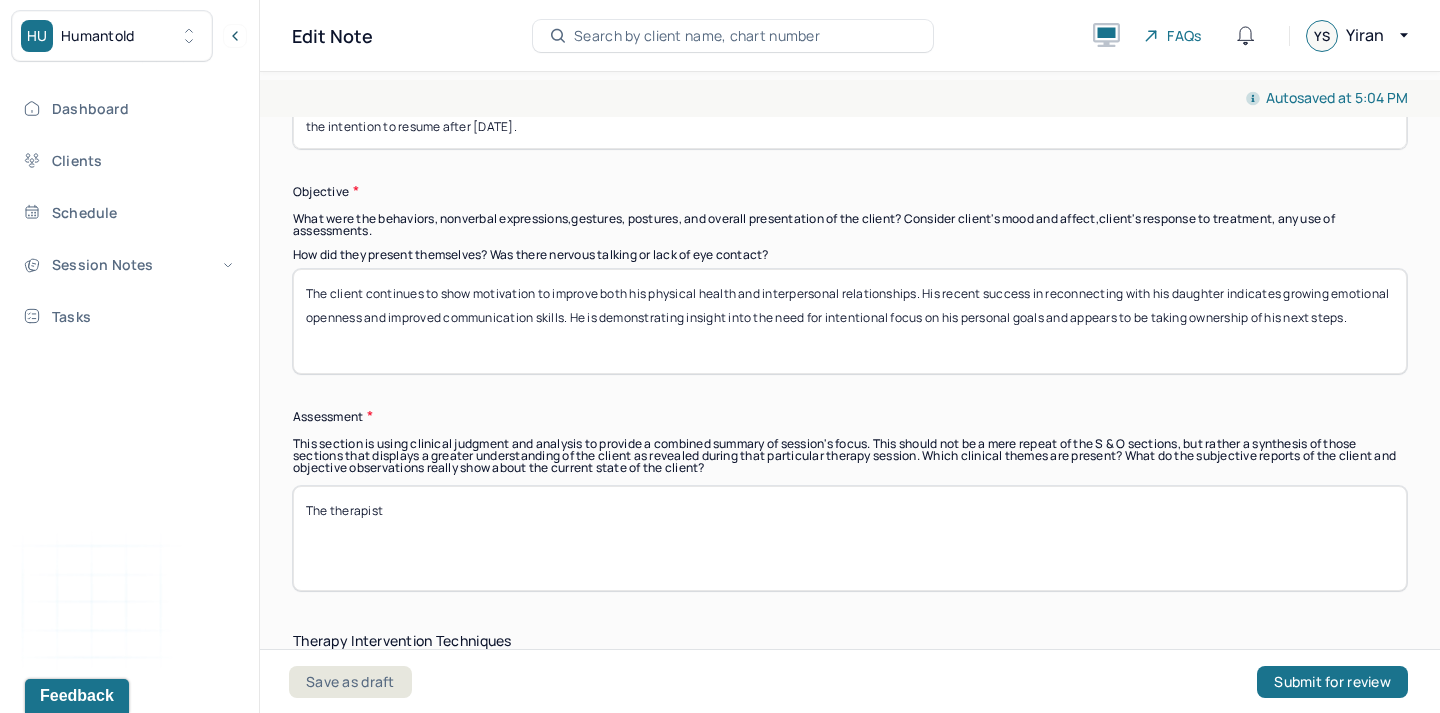 type on "The client continues to show motivation to improve both his physical health and interpersonal relationships. His recent success in reconnecting with his daughter indicates growing emotional openness and improved communication skills. He is demonstrating insight into the need for intentional focus on his personal goals and appears to be taking ownership of his next steps." 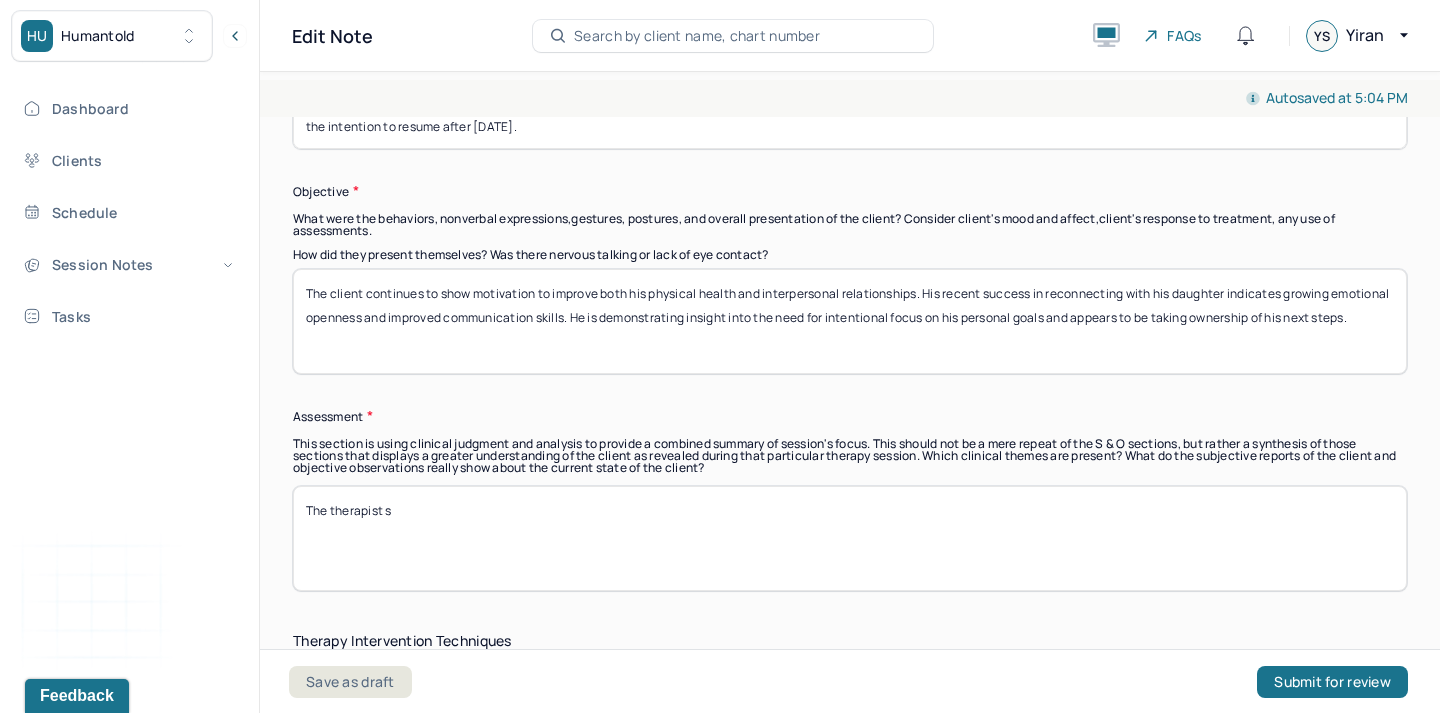 paste on "upported the client’s autonomy in making an informed decision to pause therapy, while highlighting the importance of continued self-reflection and structure during the break." 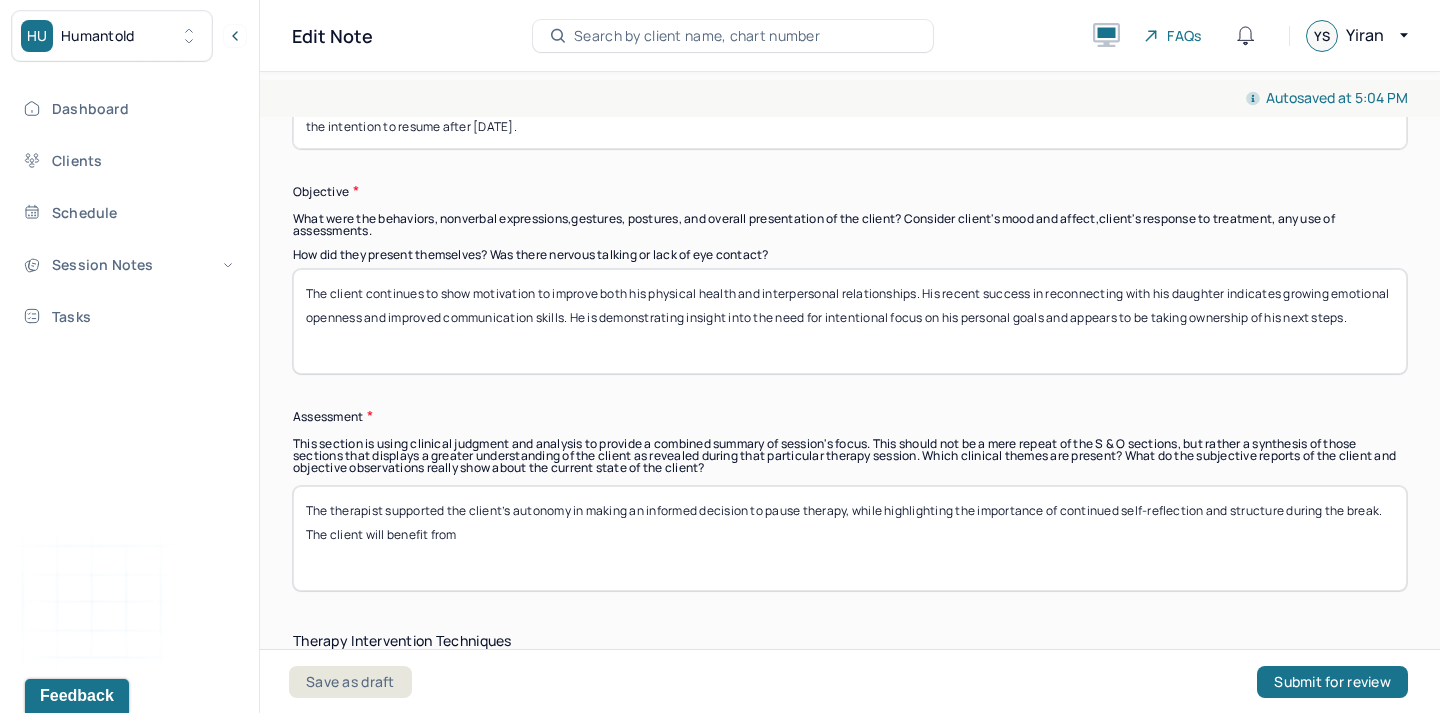 paste on "maintain healthy routines and use tools discussed in therapy during the break." 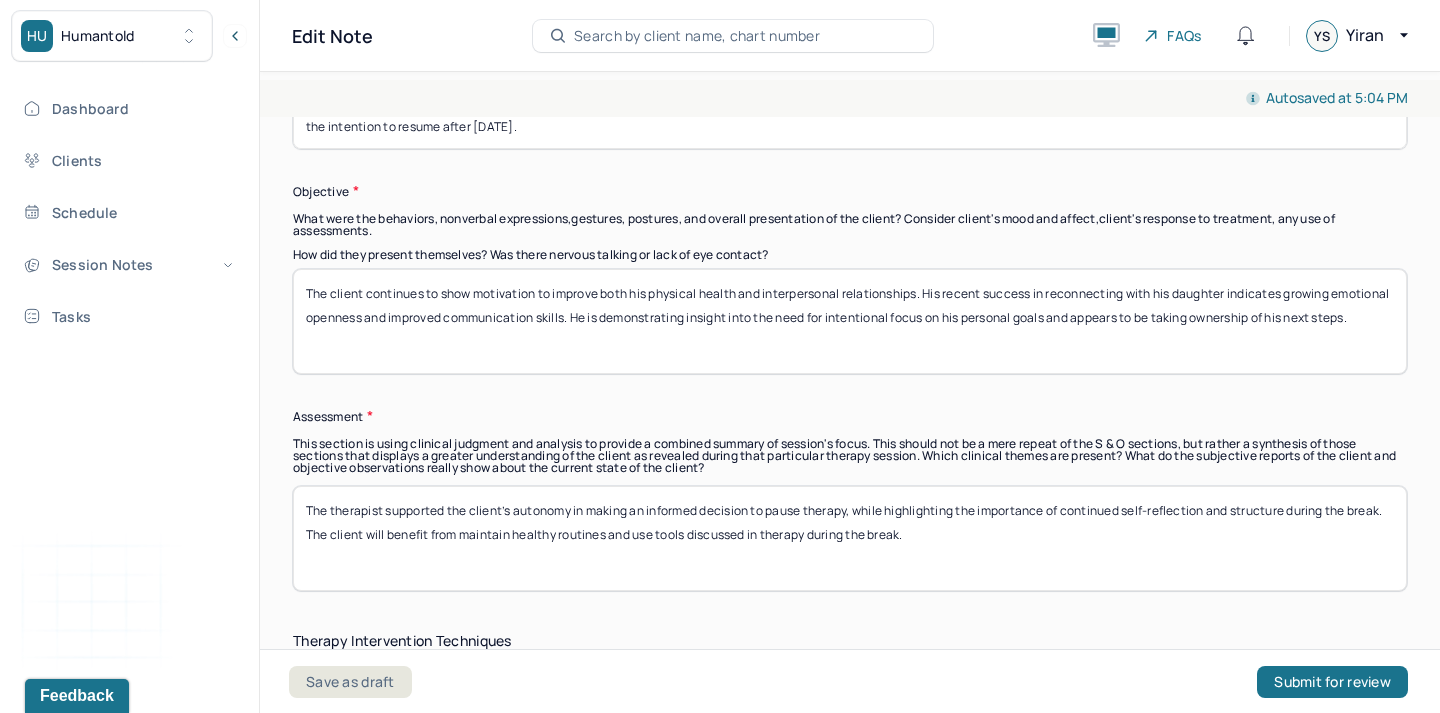 click on "The therapist supported the client’s autonomy in making an informed decision to pause therapy, while highlighting the importance of continued self-reflection and structure during the break. The client will benefit from" at bounding box center [850, 538] 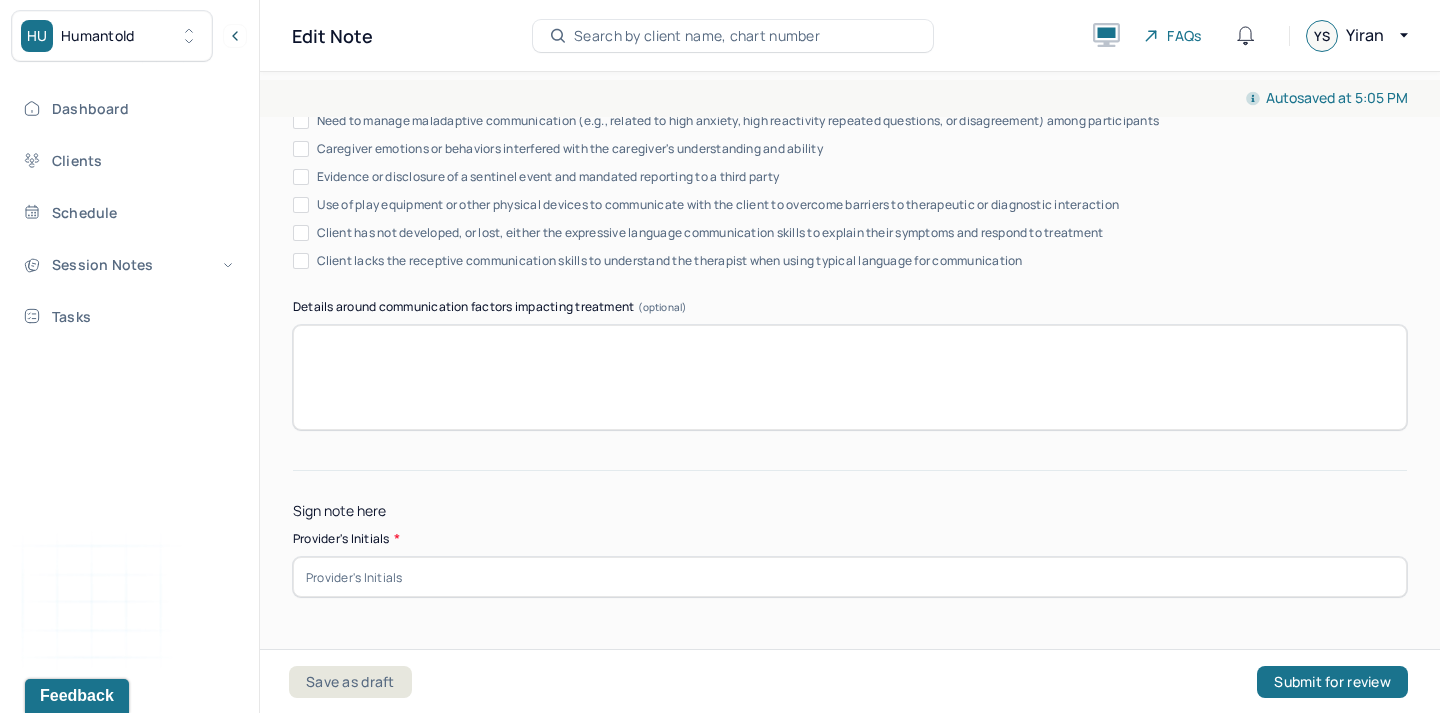 scroll, scrollTop: 3946, scrollLeft: 0, axis: vertical 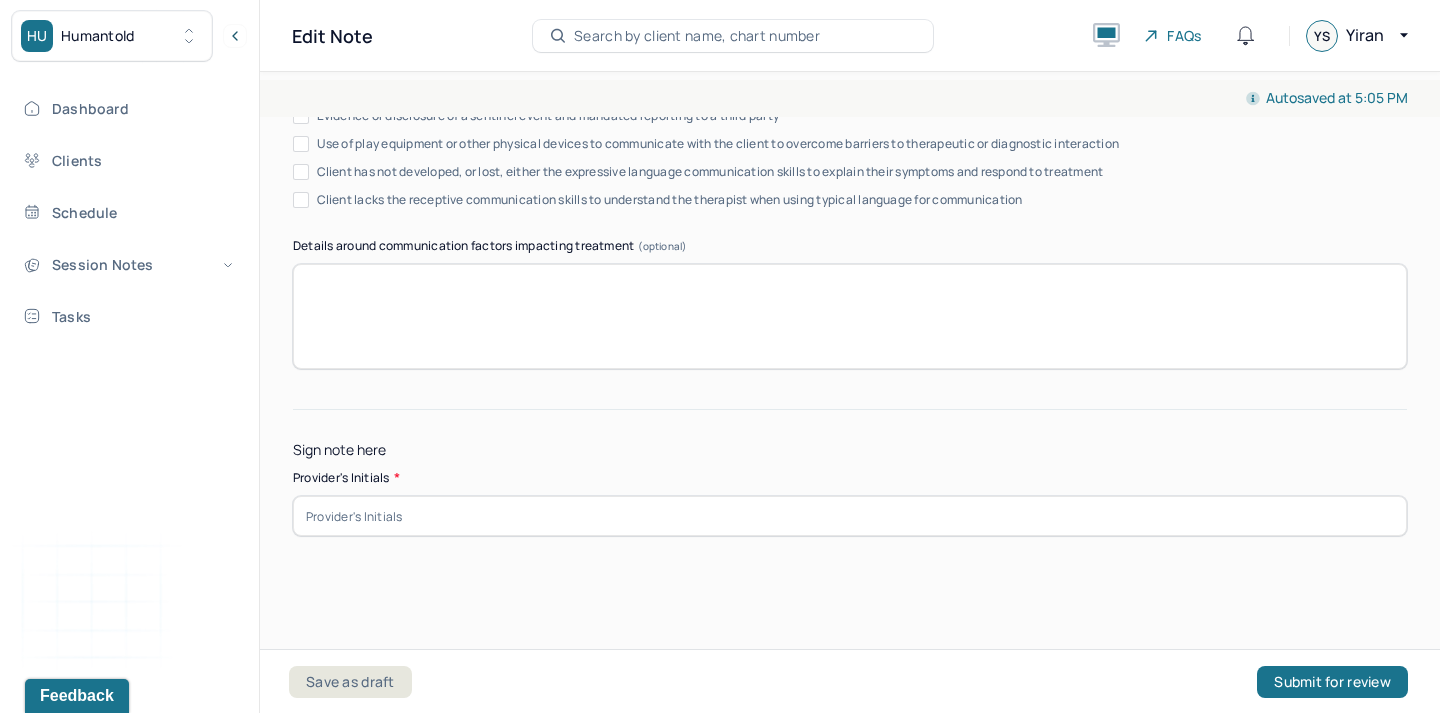 type on "The therapist supported the client’s autonomy in making an informed decision to pause therapy, while highlighting the importance of continued self-reflection and structure during the break. The client will benefit from maintaining healthy routines and use tools discussed in therapy during the break." 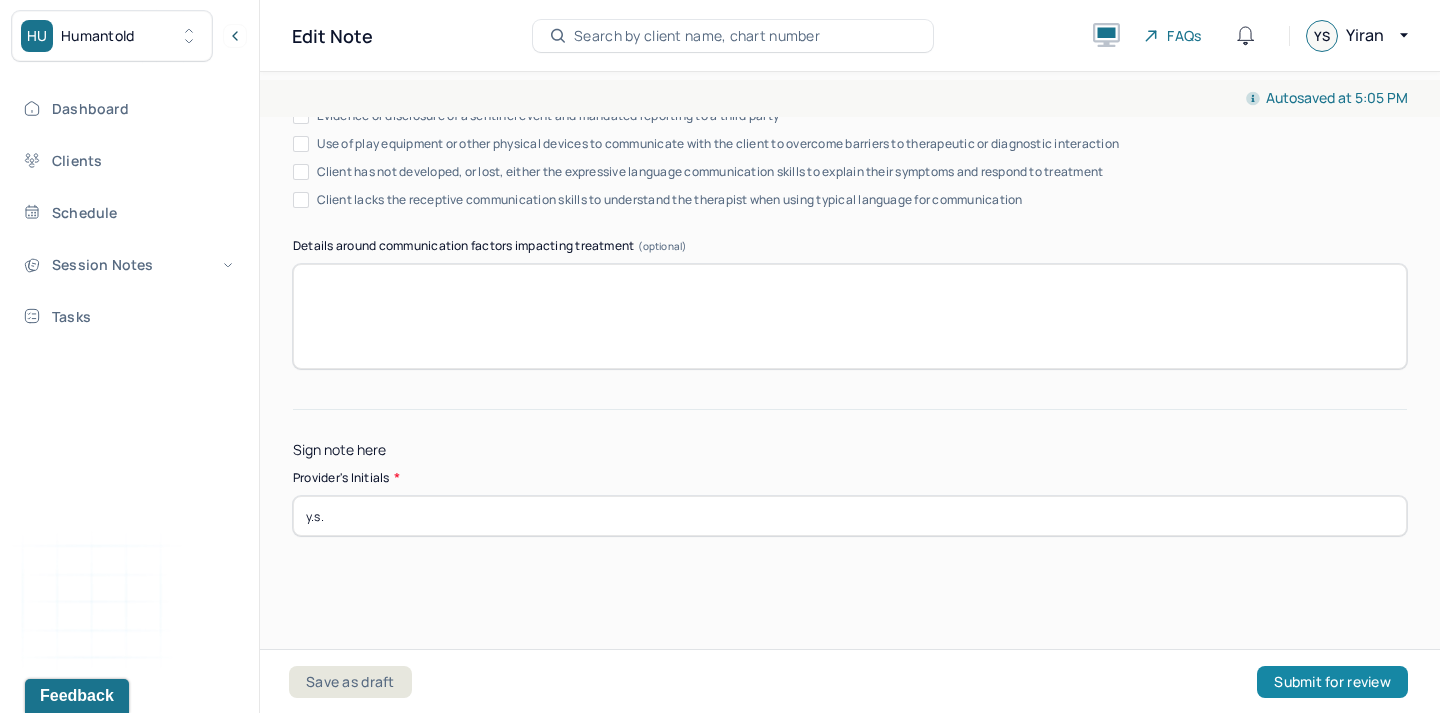 type on "y.s." 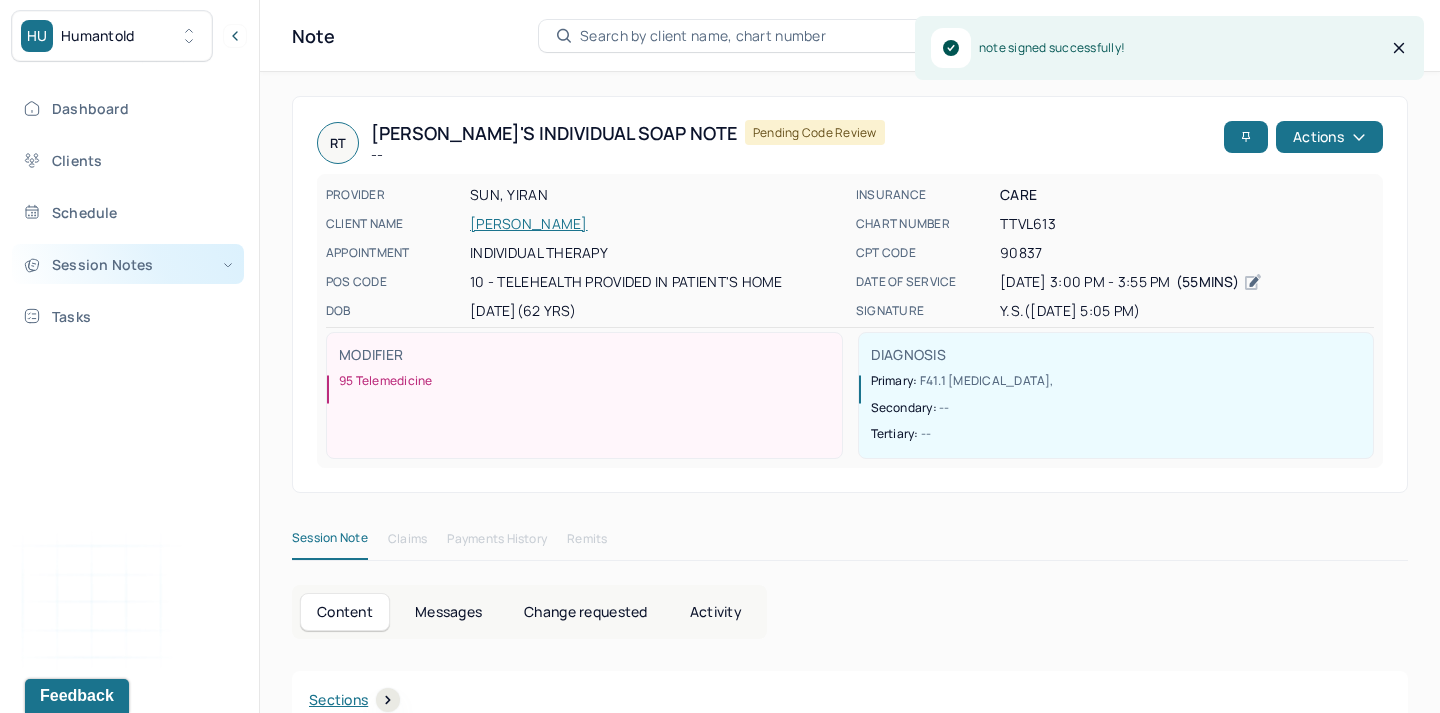 click on "Session Notes" at bounding box center (128, 264) 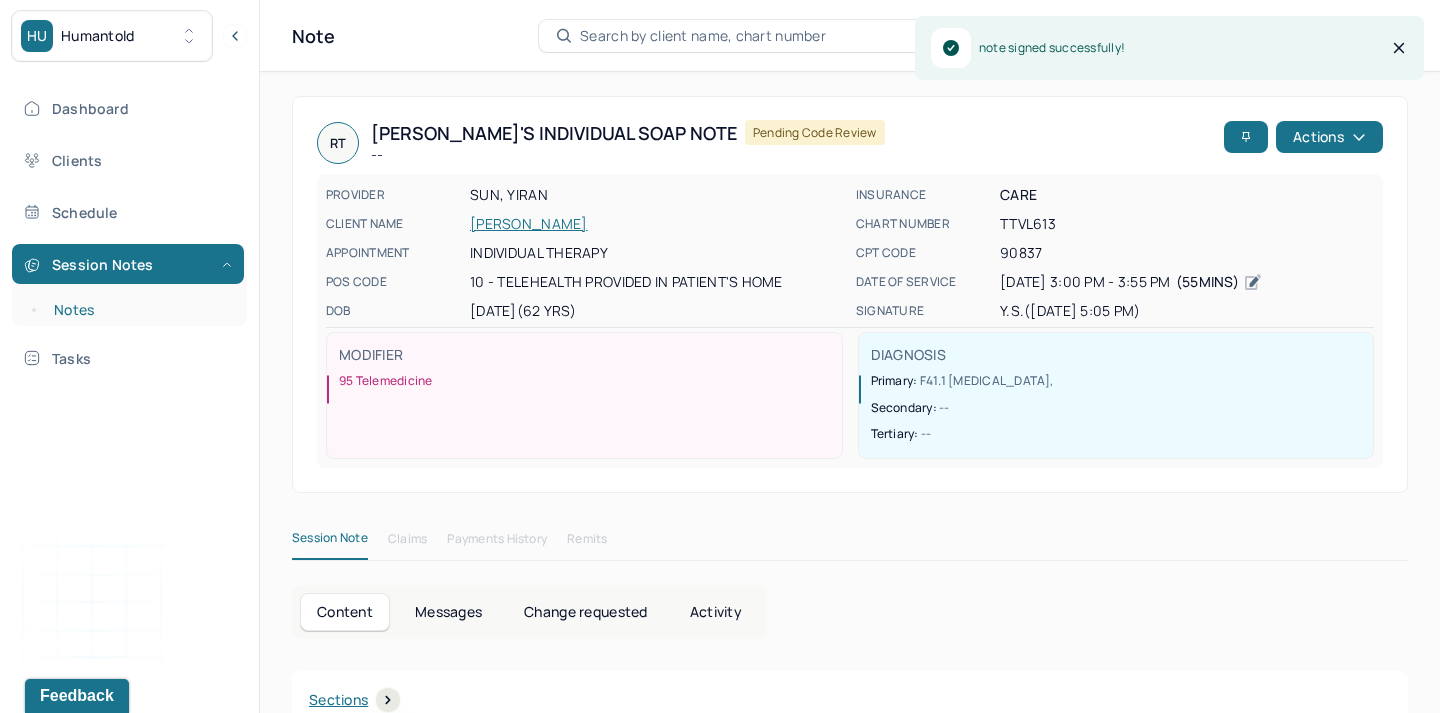 click on "Notes" at bounding box center (139, 310) 